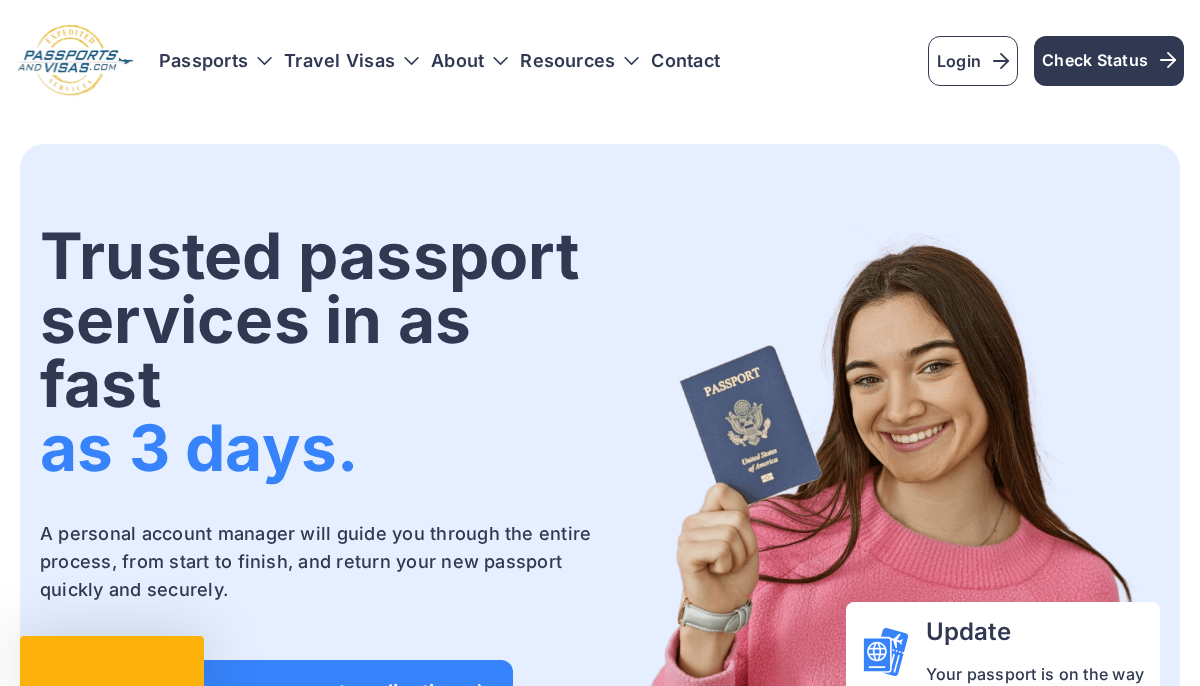 scroll, scrollTop: 0, scrollLeft: 0, axis: both 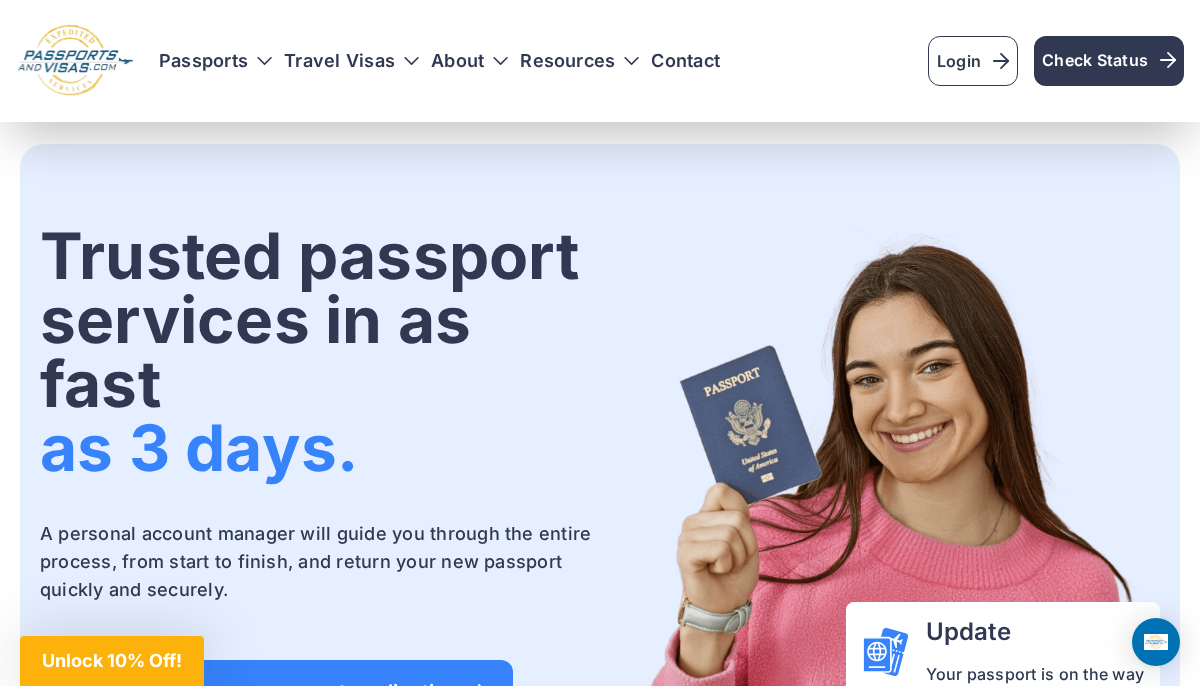 click on "Passports
Passport
Get started
Passport Renewal" at bounding box center (671, 61) 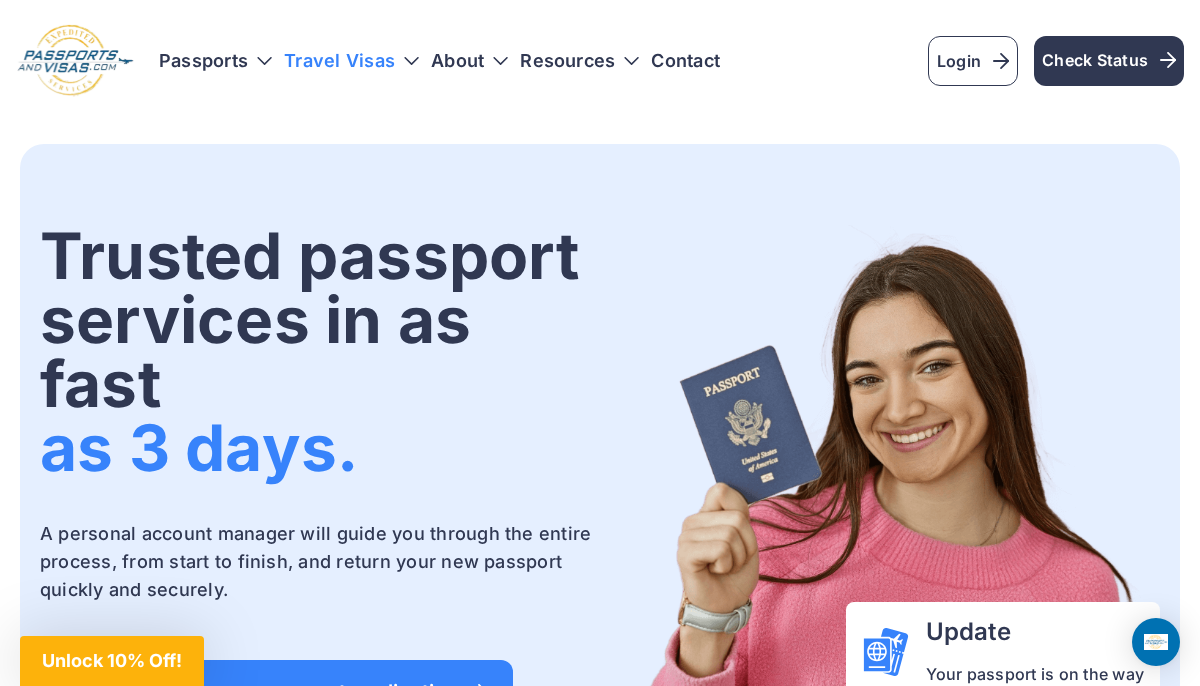 click on "Travel Visas" at bounding box center [351, 61] 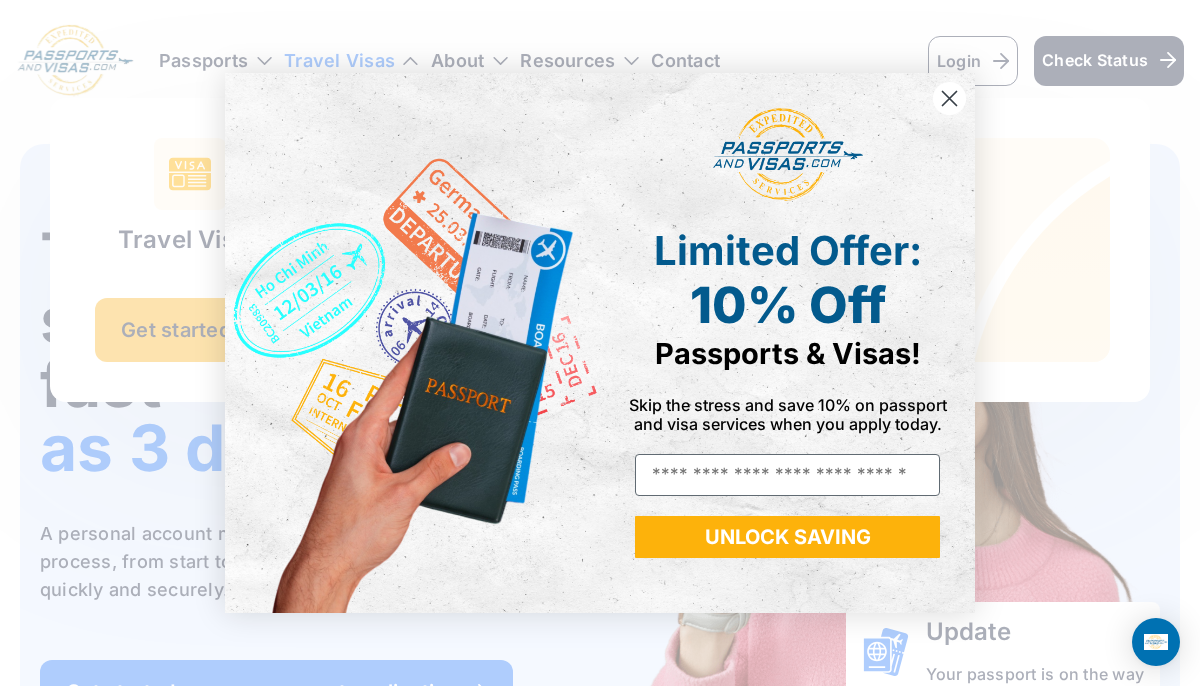 click 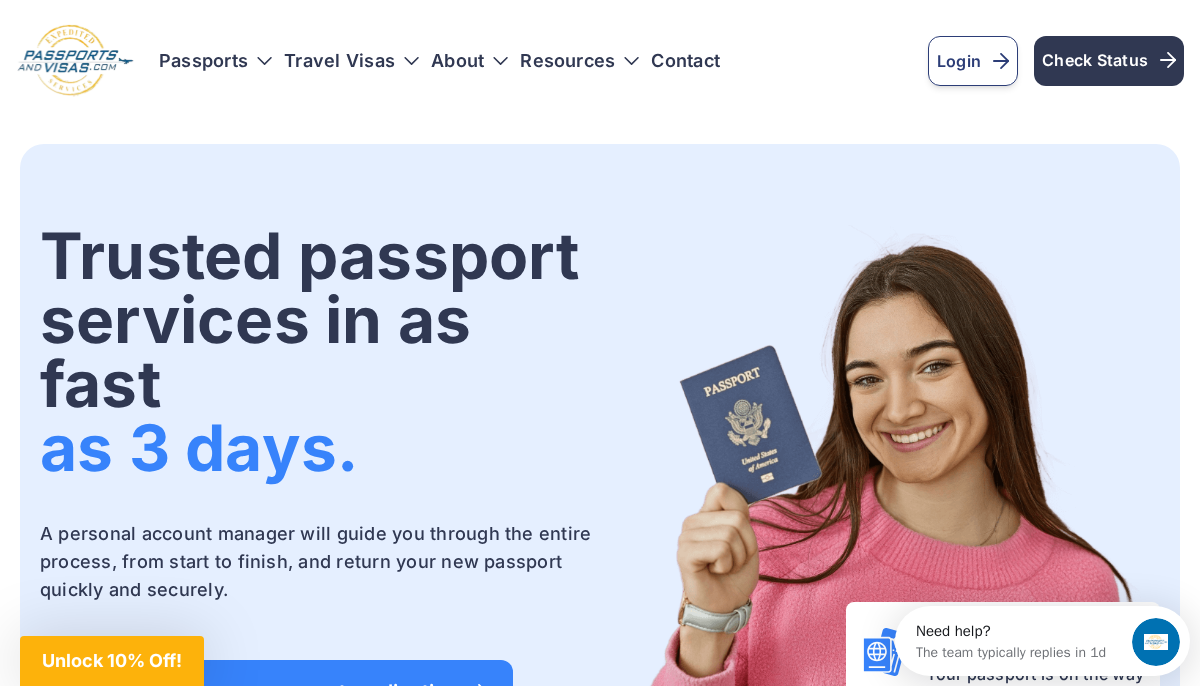 scroll, scrollTop: 0, scrollLeft: 0, axis: both 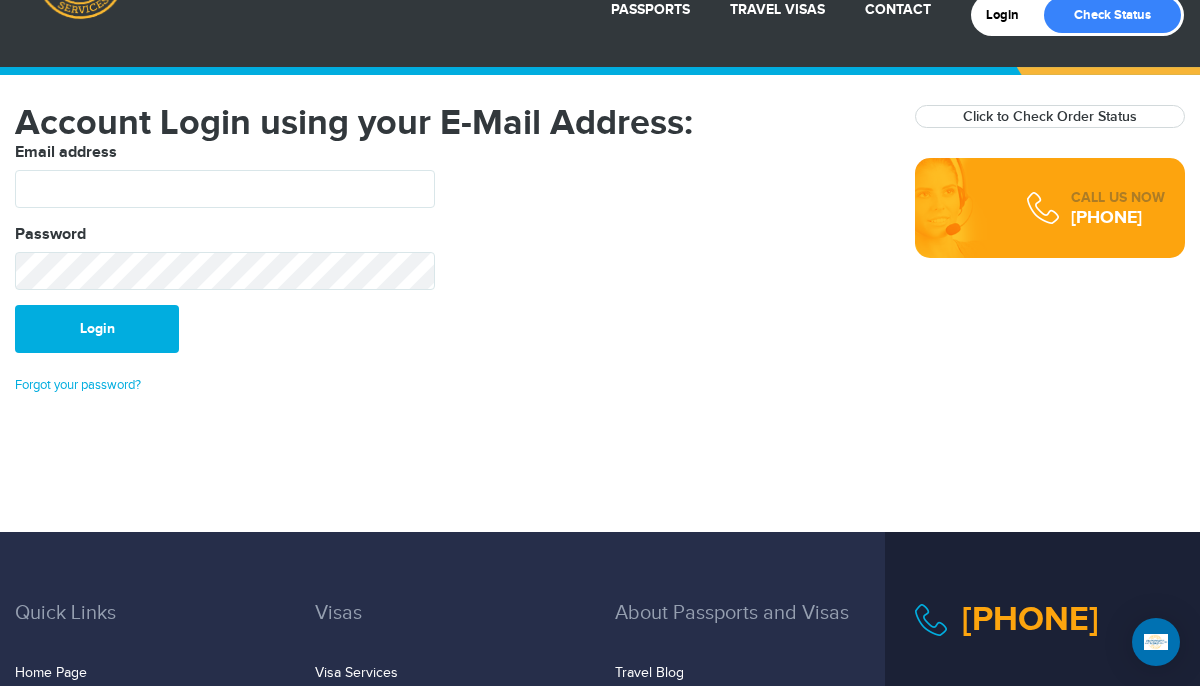 click on "720-706-2859
Passports & Visas.com
Login
Check Status
Passports
Passport Renewal
New Passport
Second Passport
Passport Name Change
Lost Passport" at bounding box center [600, -15] 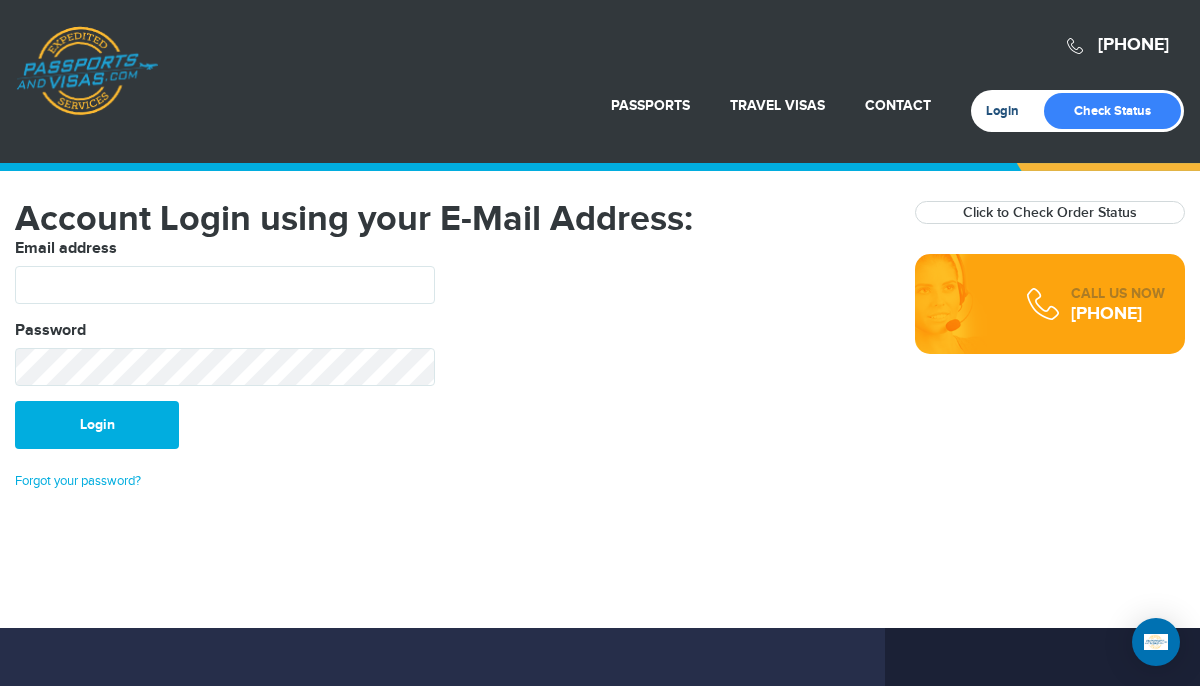 click on "Login" at bounding box center [1009, 111] 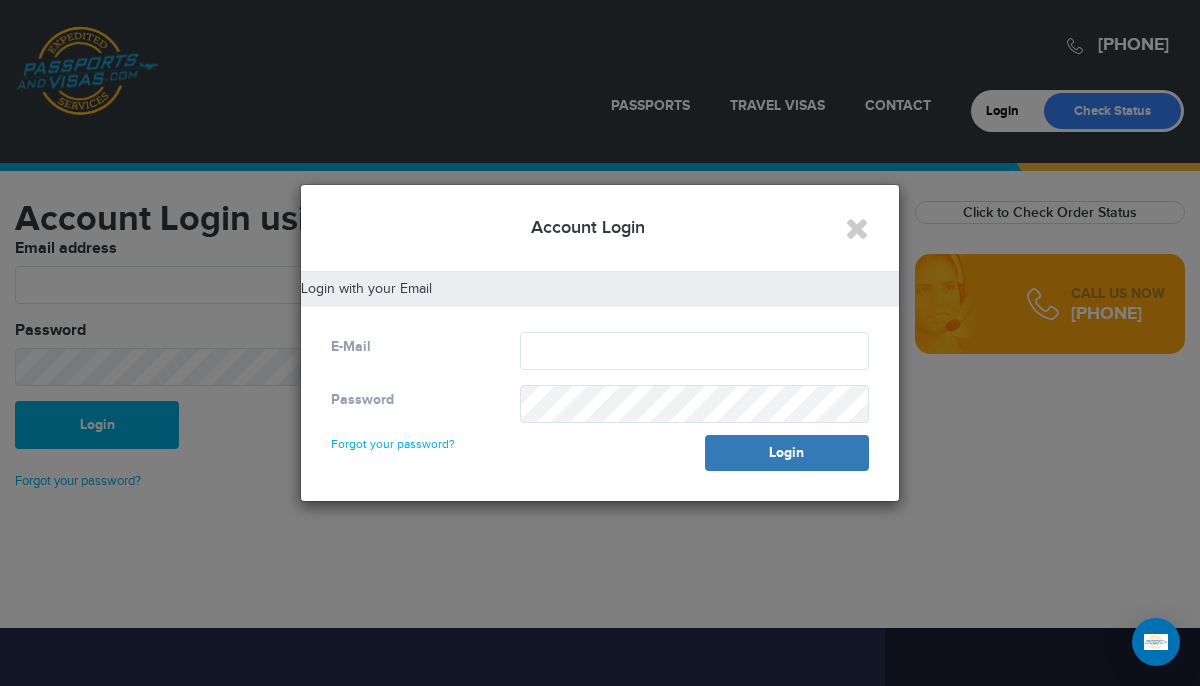 click at bounding box center (600, 343) 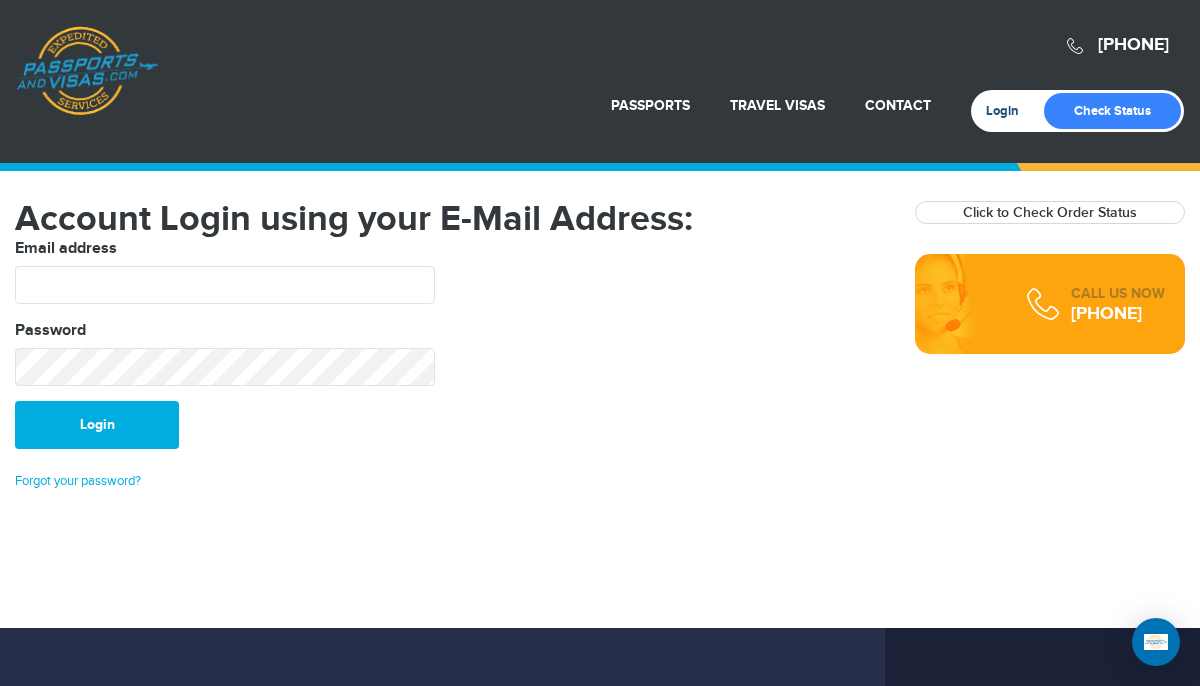 click on "Login" at bounding box center [1009, 111] 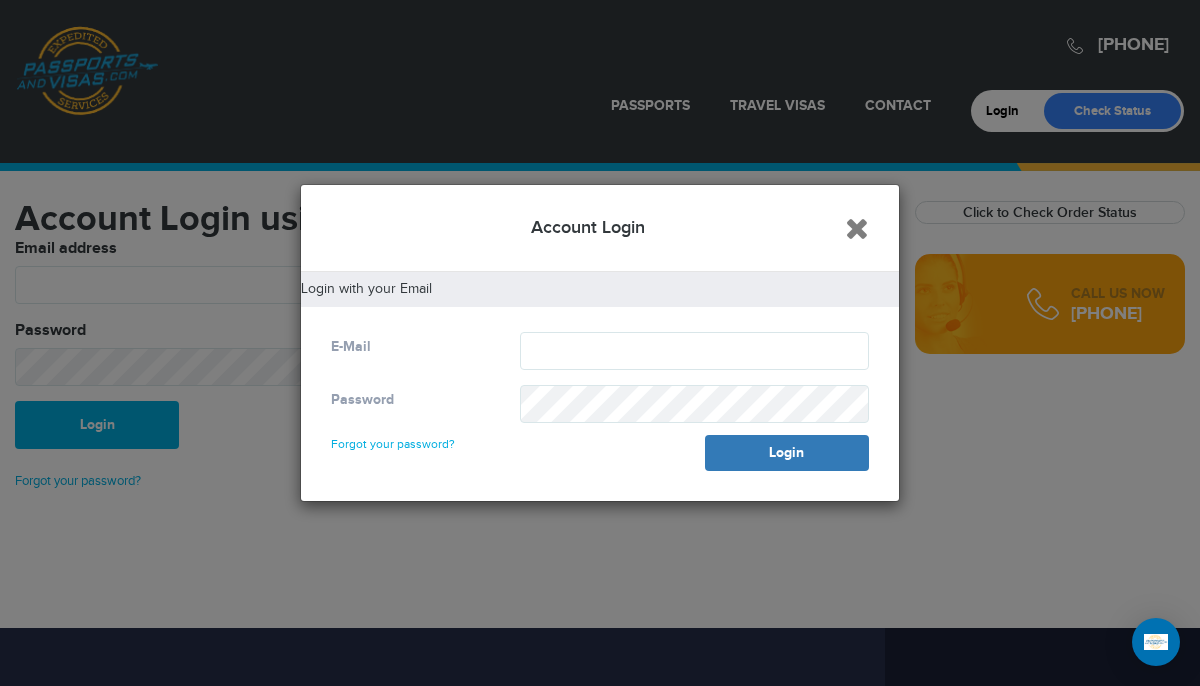 click at bounding box center [857, 228] 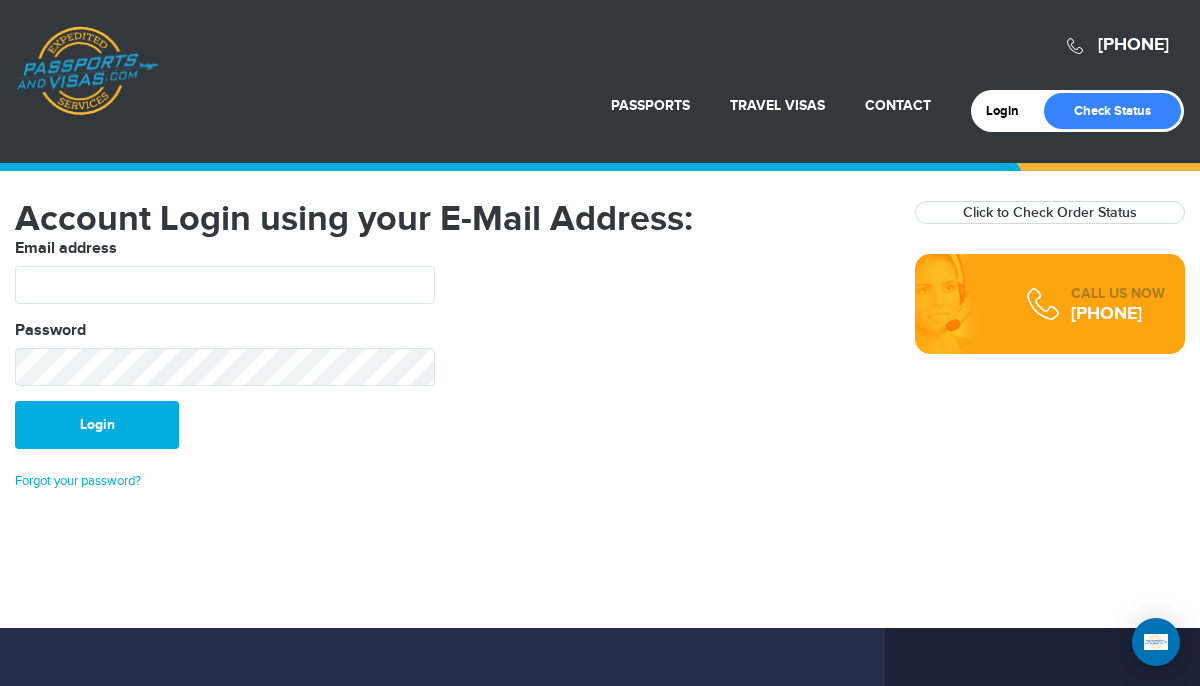 click on "720-706-2859
Passports & Visas.com" at bounding box center [600, 50] 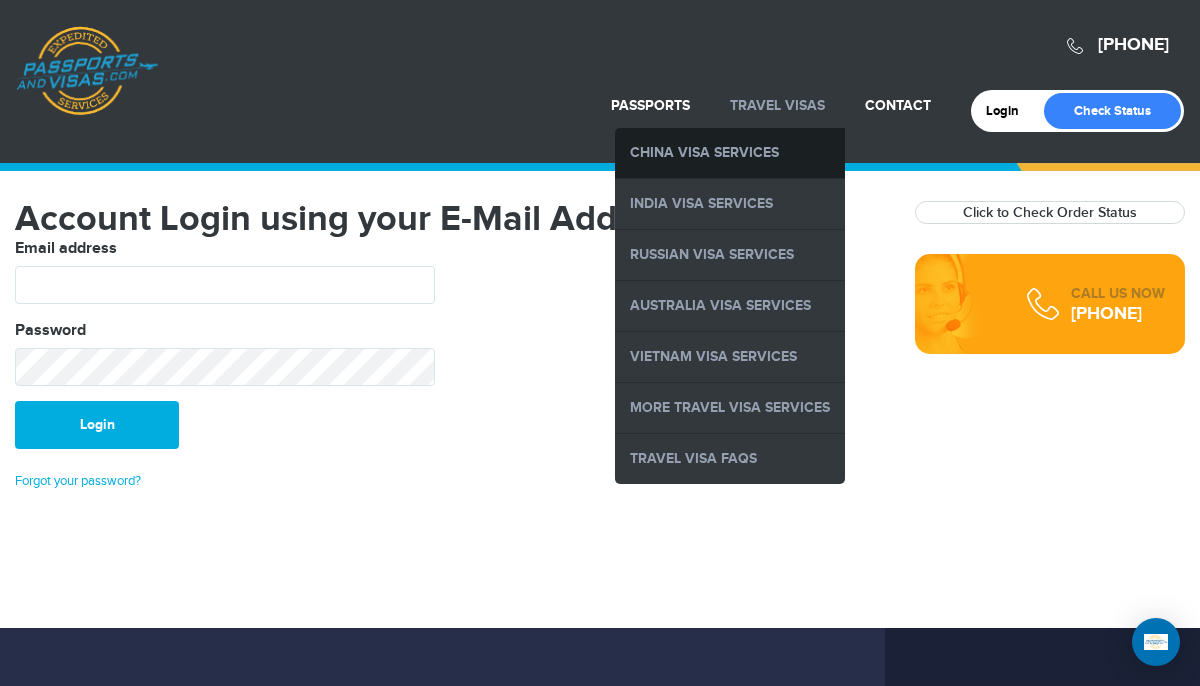 click on "China Visa Services" at bounding box center [730, 153] 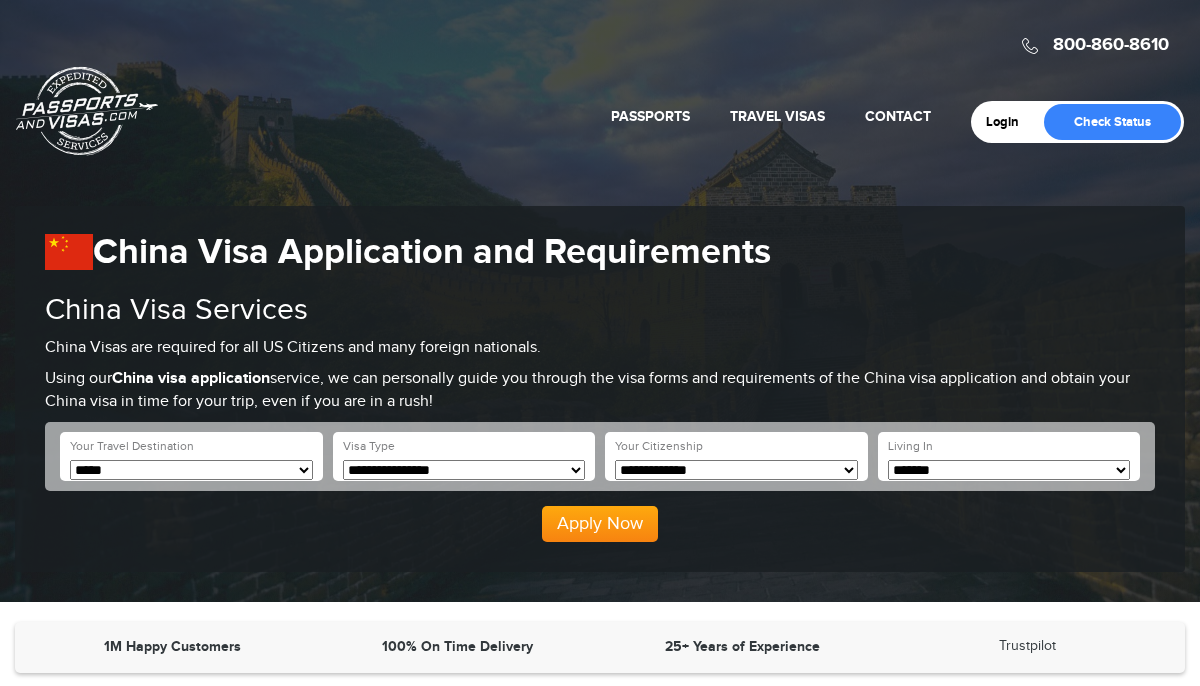 scroll, scrollTop: 0, scrollLeft: 0, axis: both 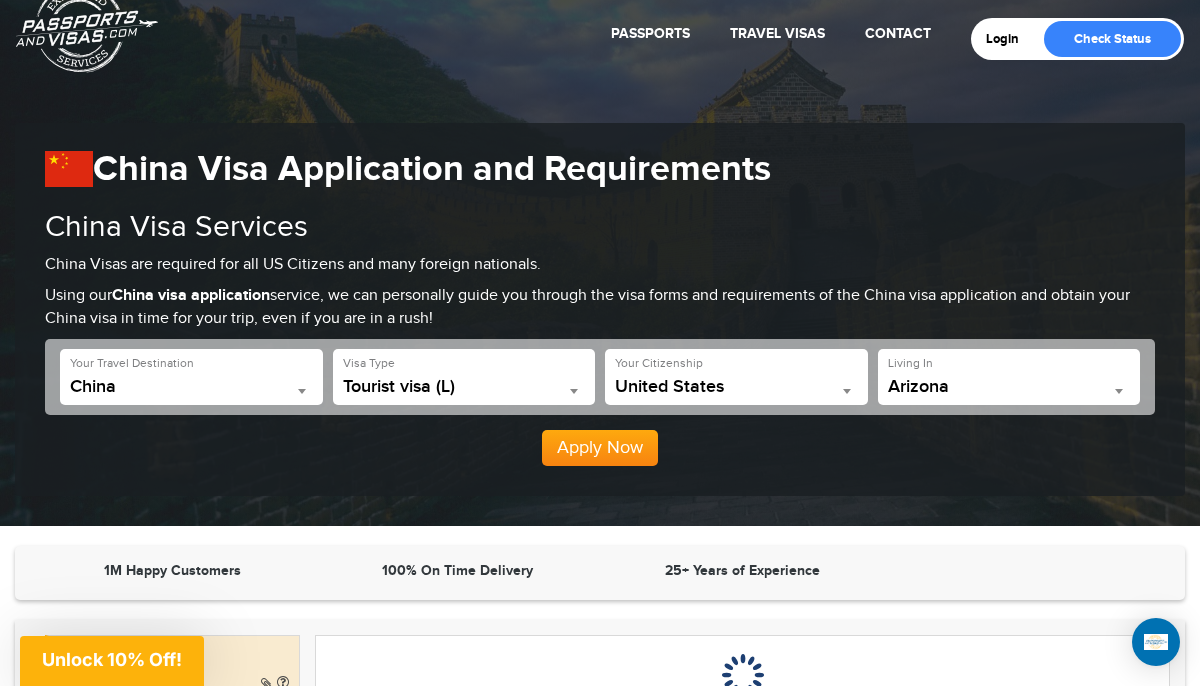 click on "Tourist visa (L)" at bounding box center [464, 387] 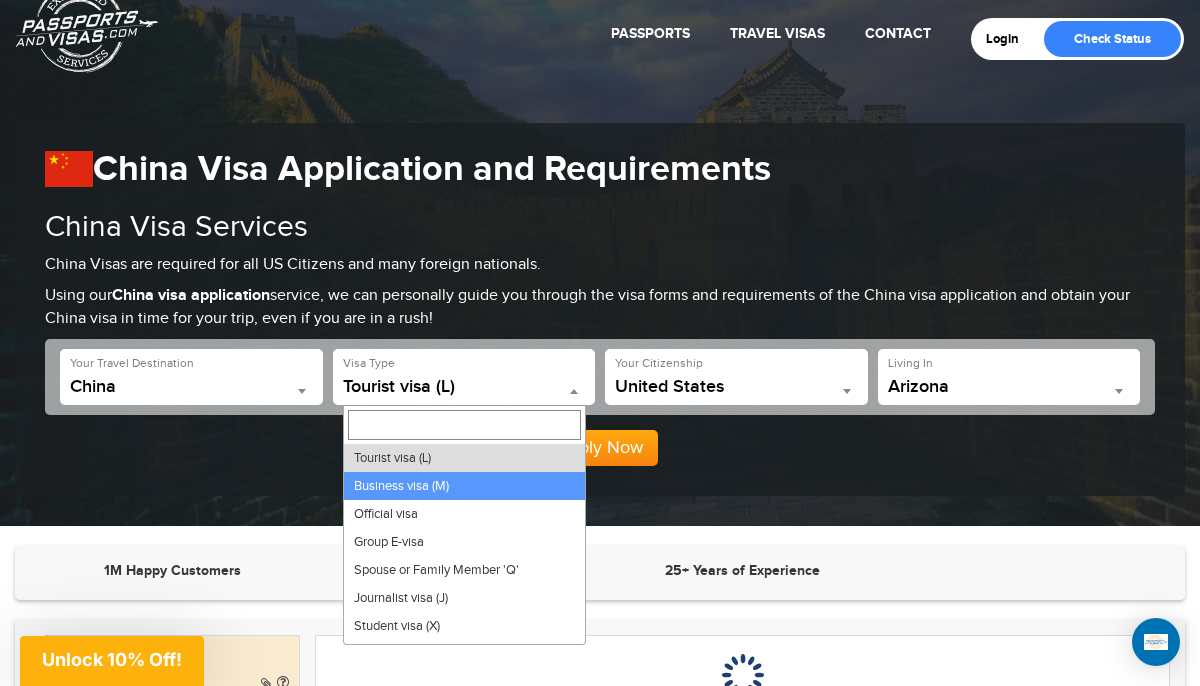 select on "*****" 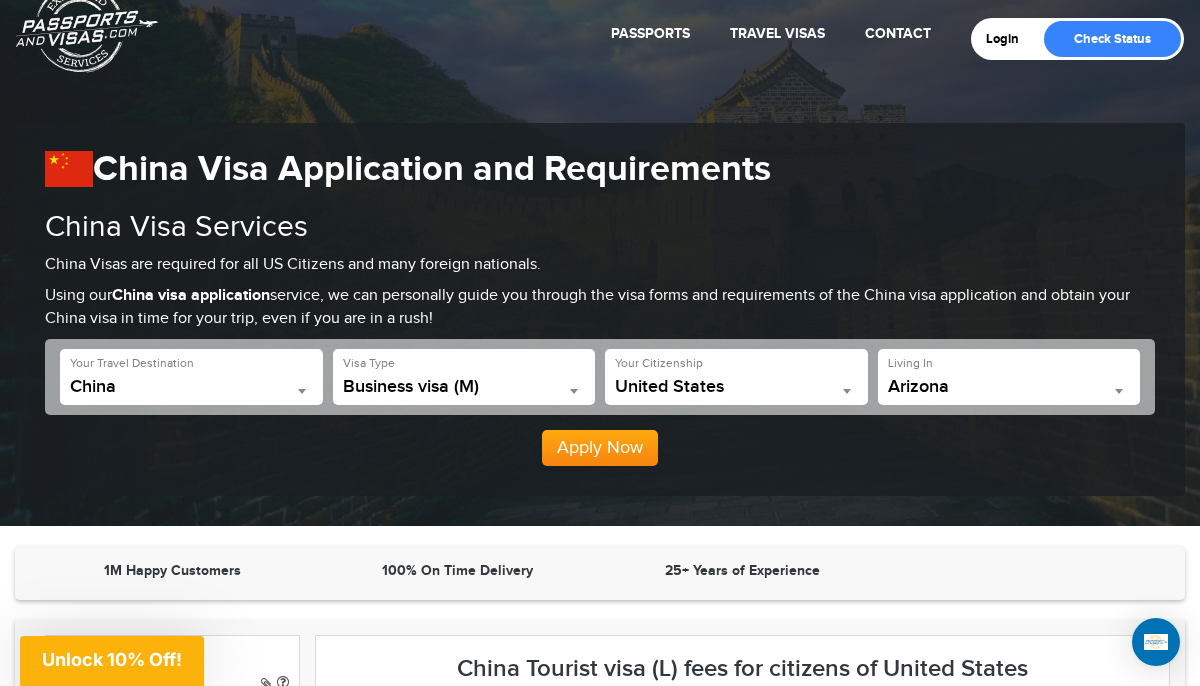 click on "Arizona" at bounding box center (1009, 387) 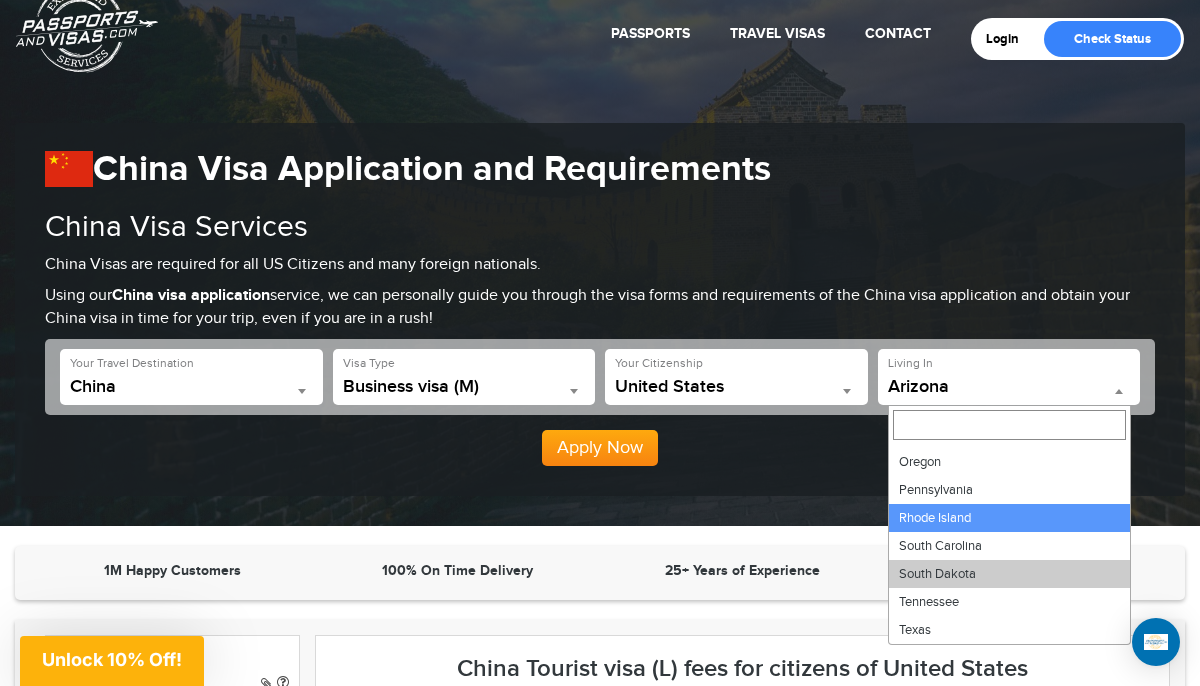 scroll, scrollTop: 1063, scrollLeft: 0, axis: vertical 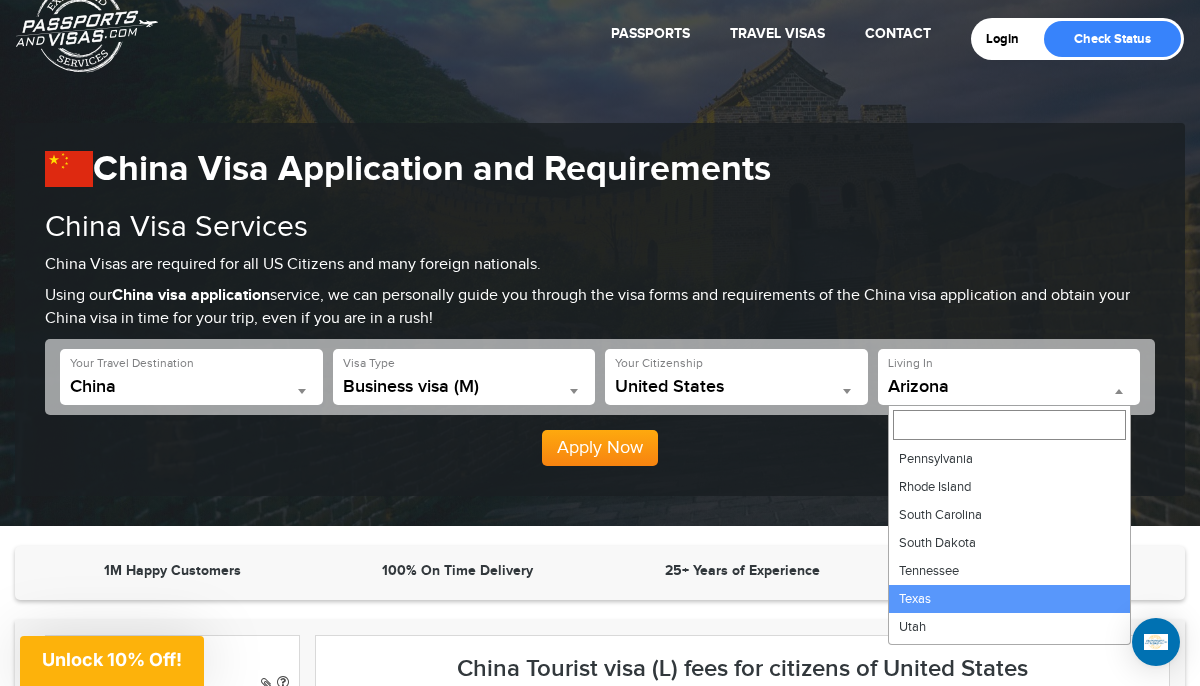 select on "**" 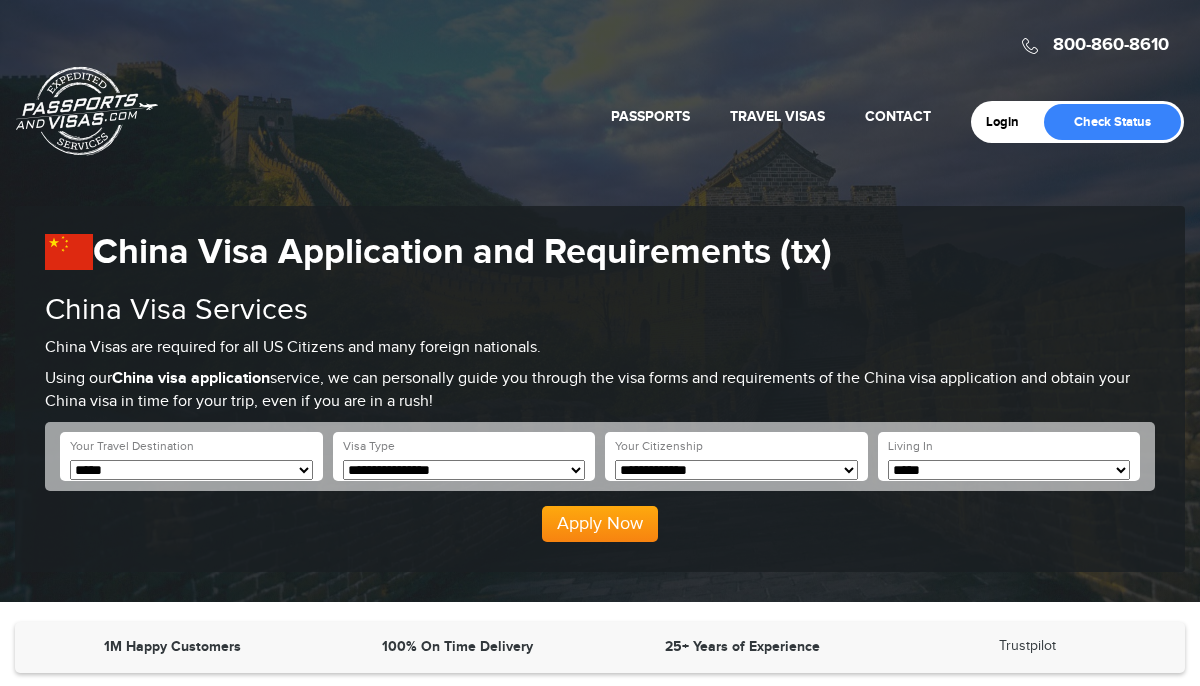 scroll, scrollTop: 0, scrollLeft: 0, axis: both 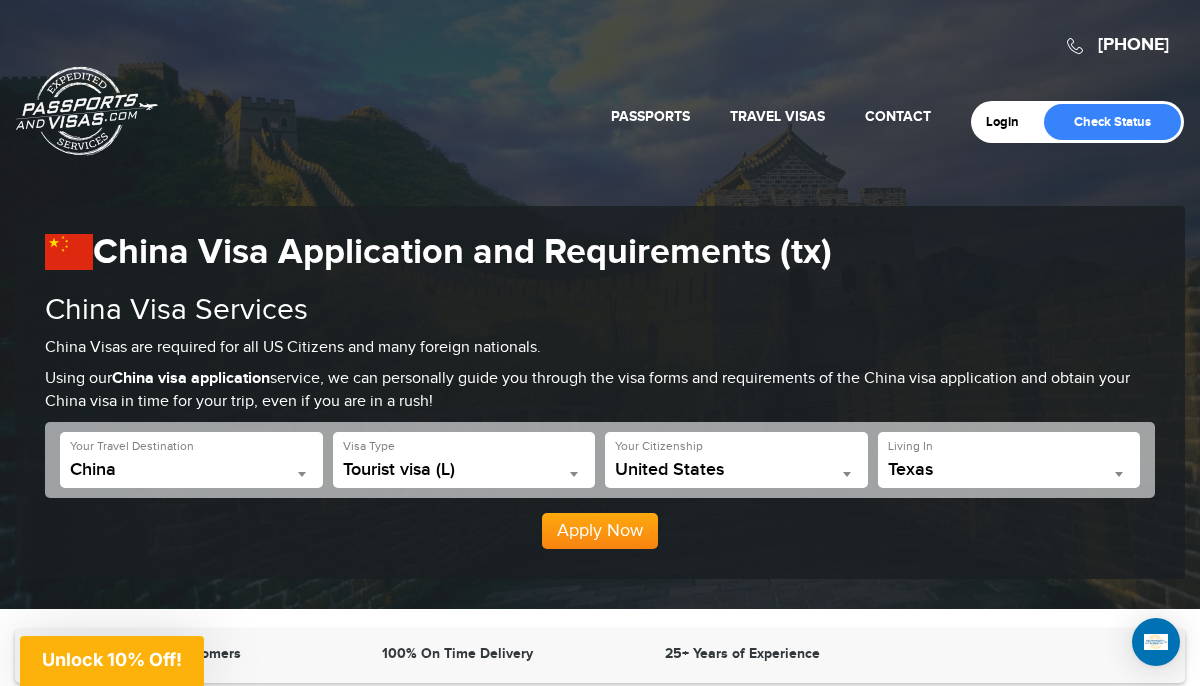 click on "Tourist visa (L)" at bounding box center [464, 470] 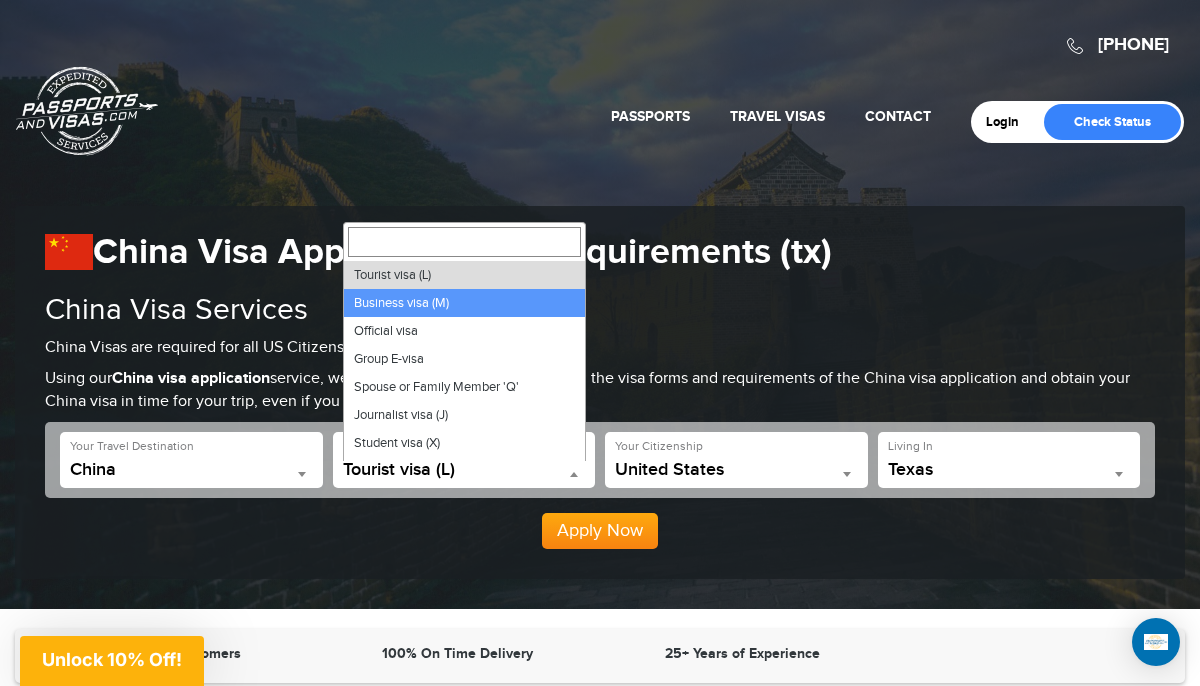 select on "*****" 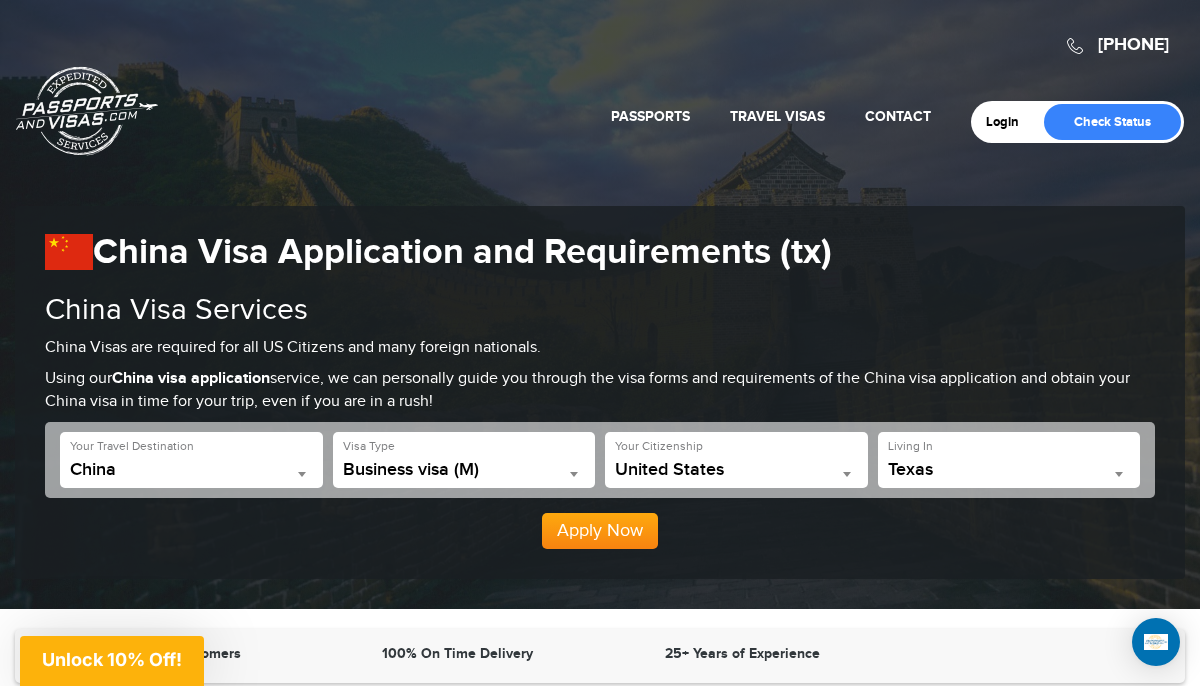 click on "Apply Now" at bounding box center [600, 531] 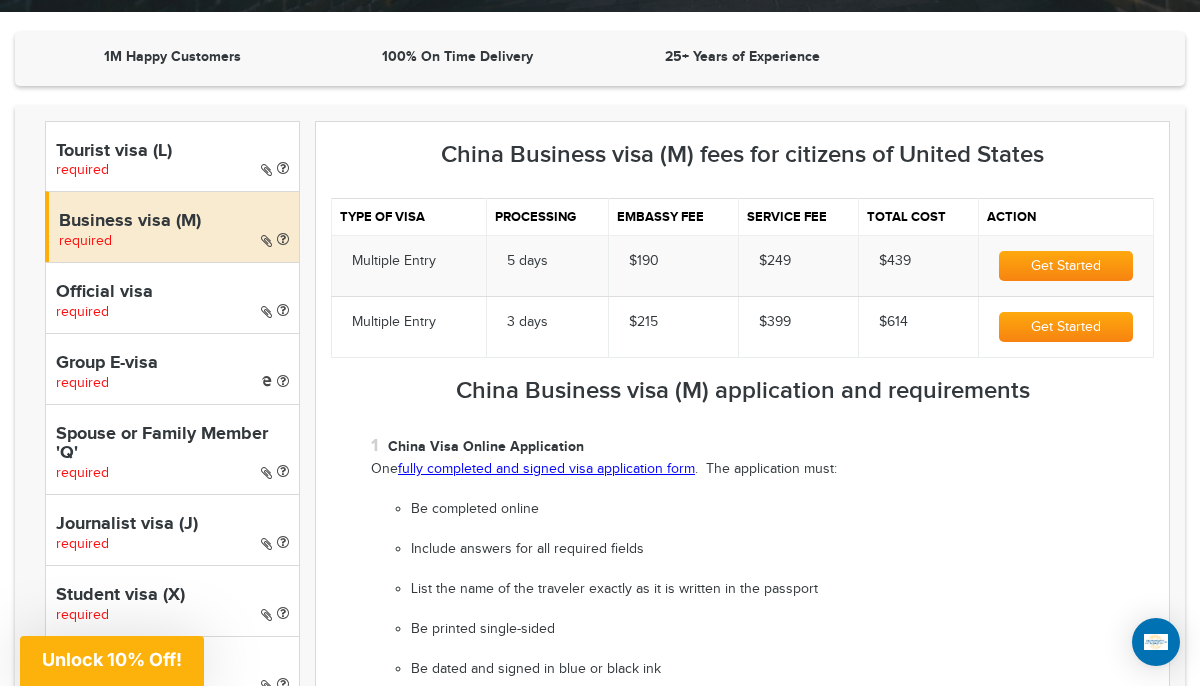 scroll, scrollTop: 603, scrollLeft: 0, axis: vertical 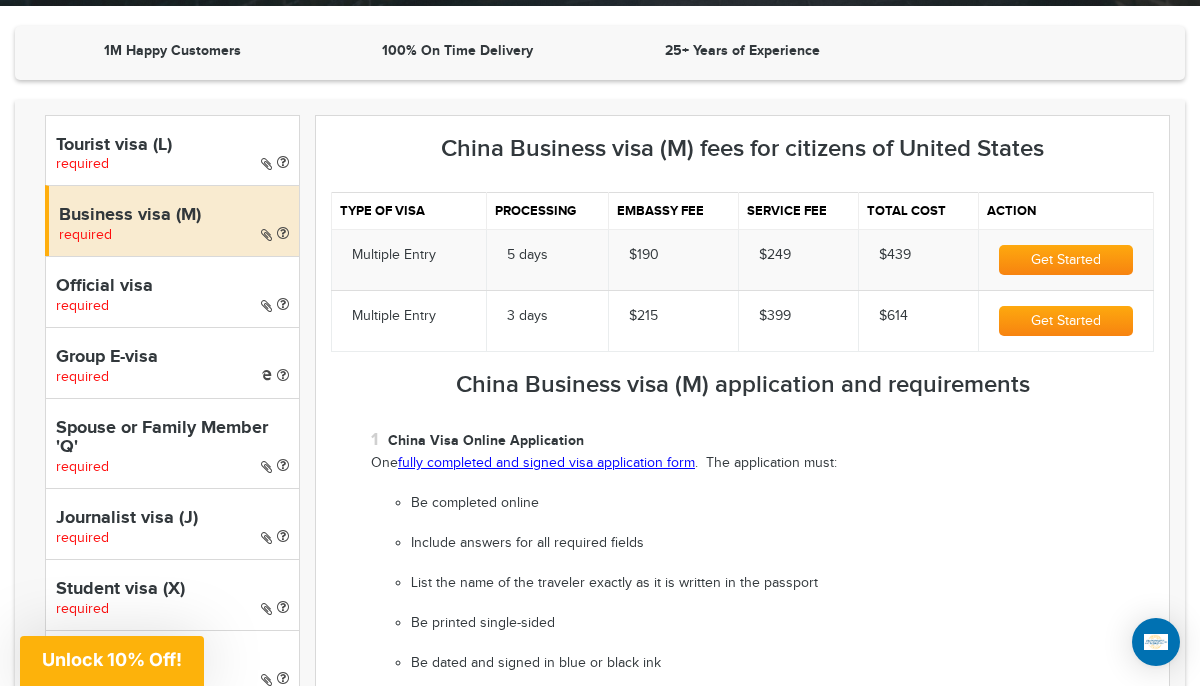 click on "Get Started" at bounding box center (1066, 260) 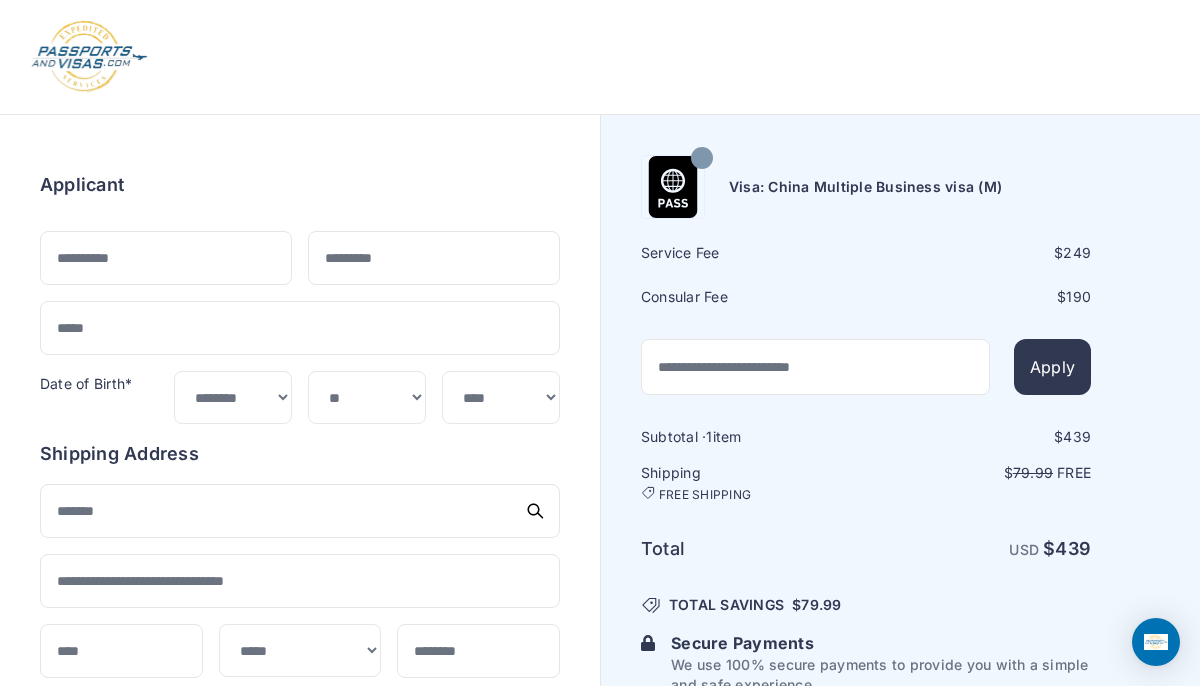 scroll, scrollTop: 0, scrollLeft: 0, axis: both 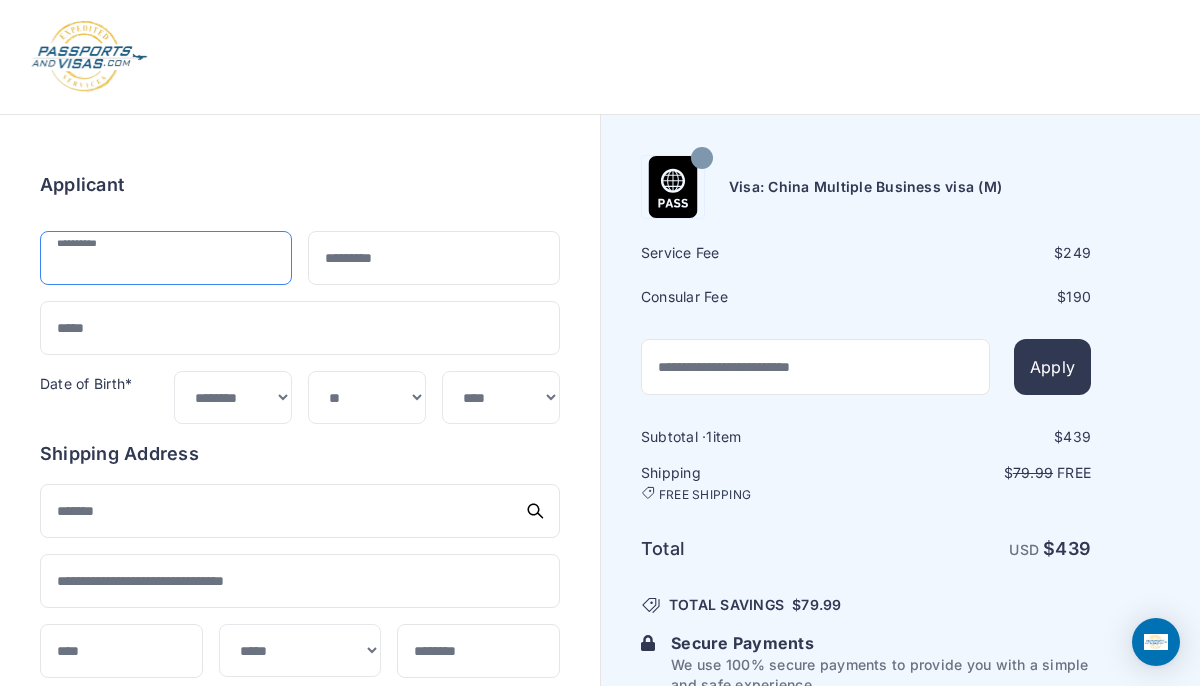 click at bounding box center (166, 258) 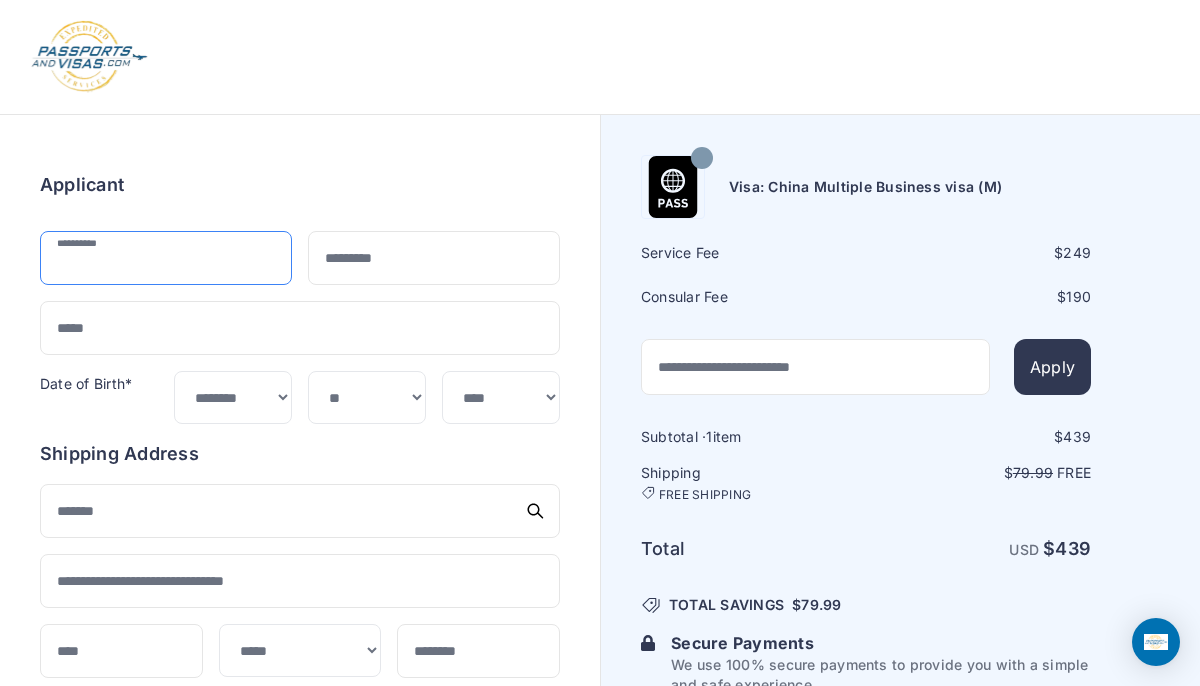 scroll, scrollTop: 0, scrollLeft: 0, axis: both 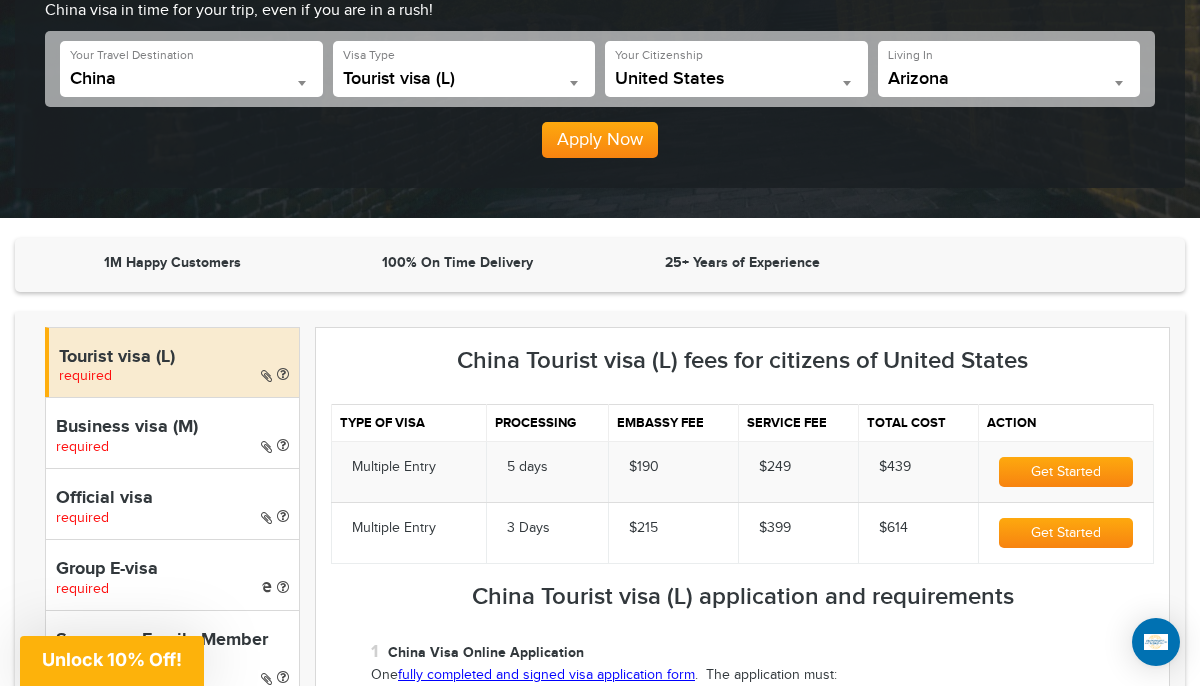 click on "Business visa (M)" at bounding box center (172, 428) 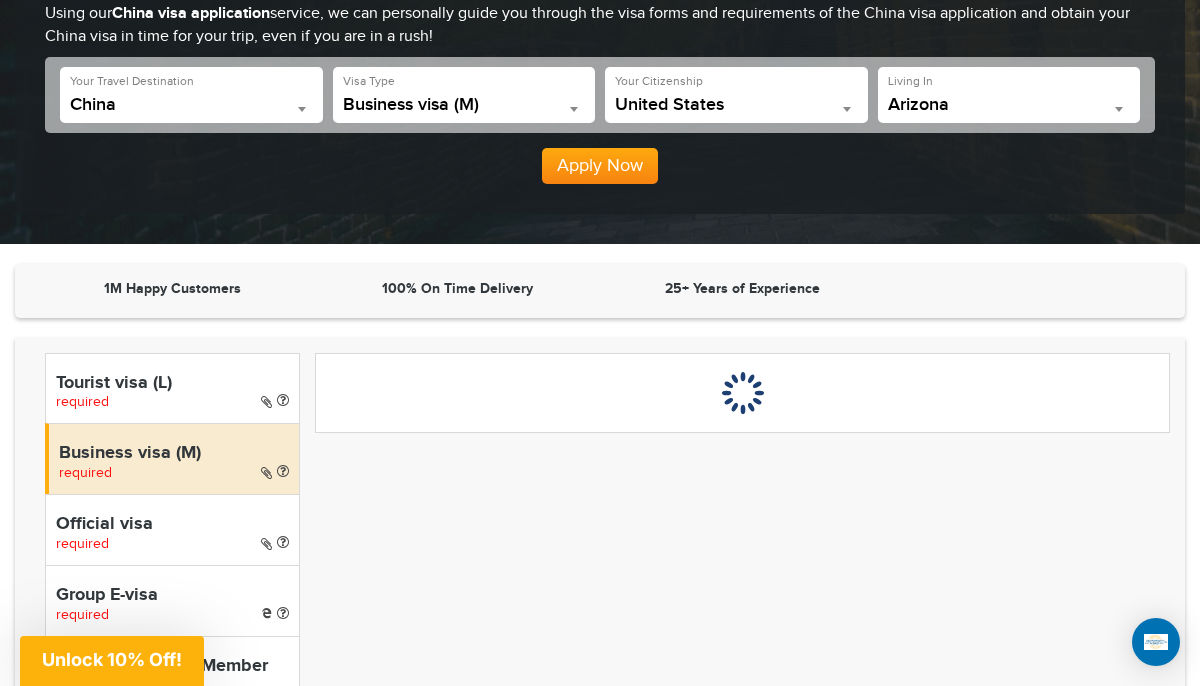 scroll, scrollTop: 361, scrollLeft: 0, axis: vertical 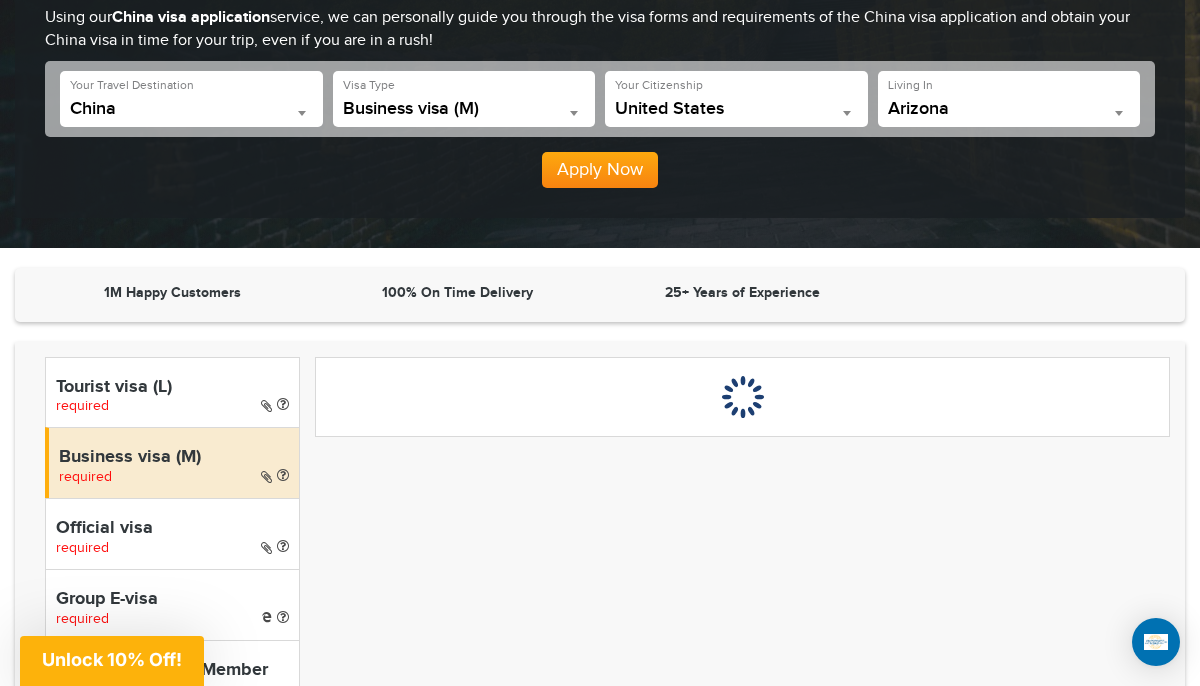 click on "**********" at bounding box center [1009, 99] 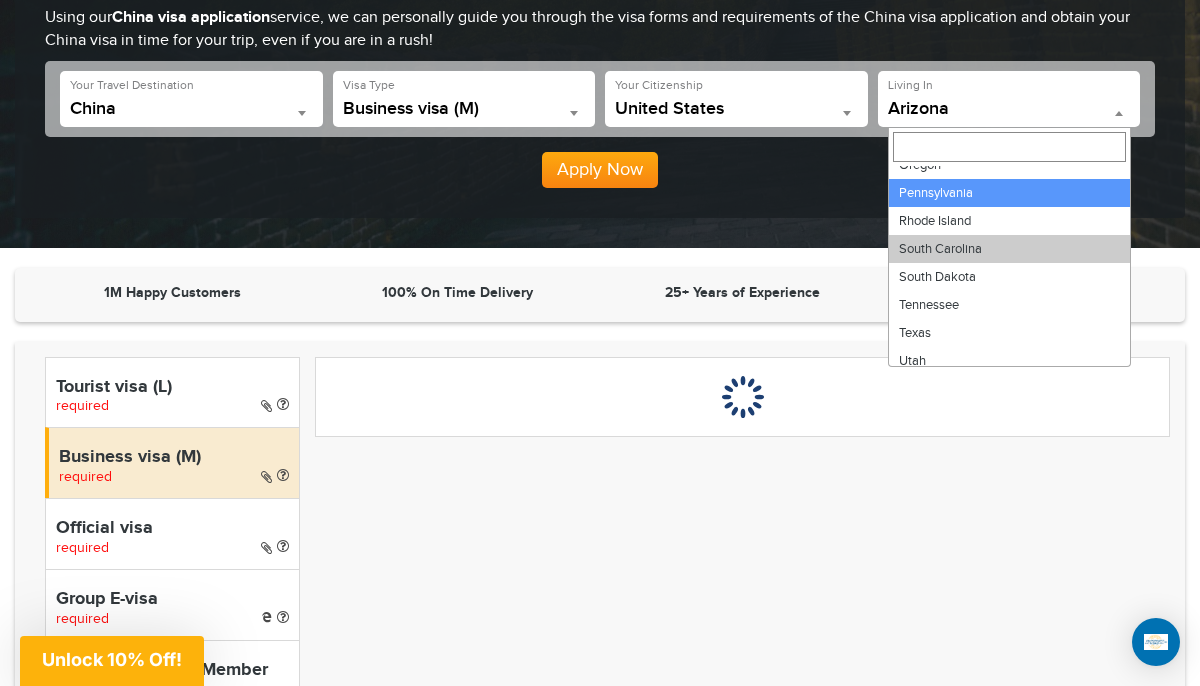 scroll, scrollTop: 1052, scrollLeft: 0, axis: vertical 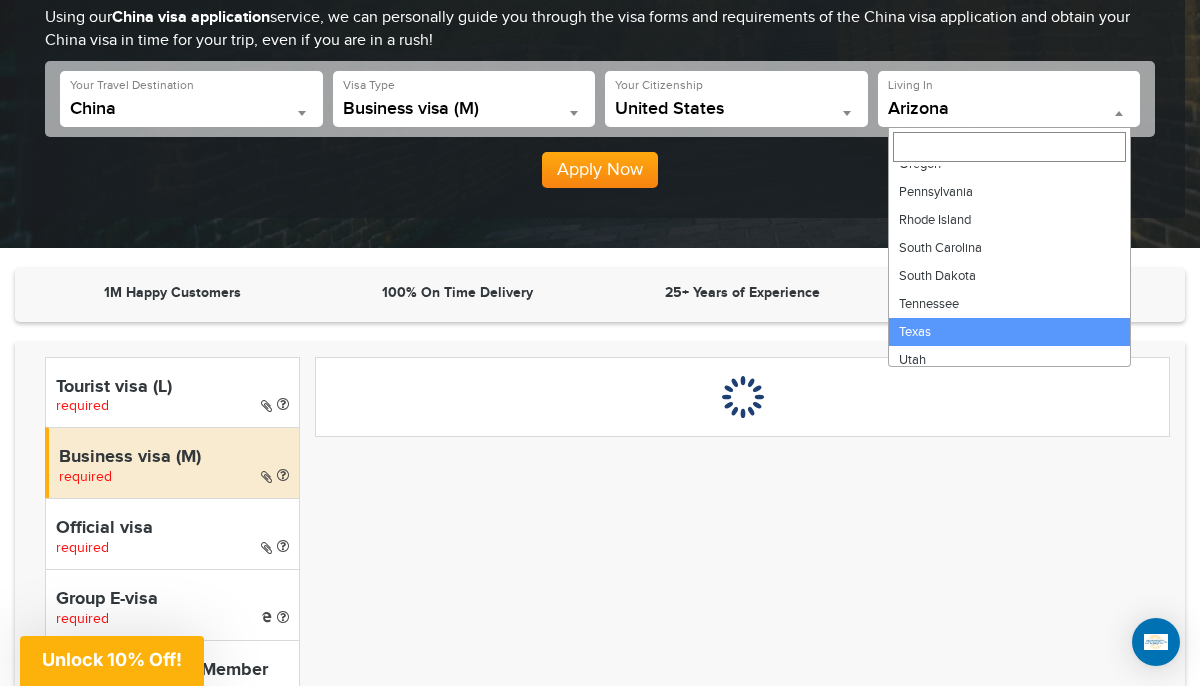 select on "**" 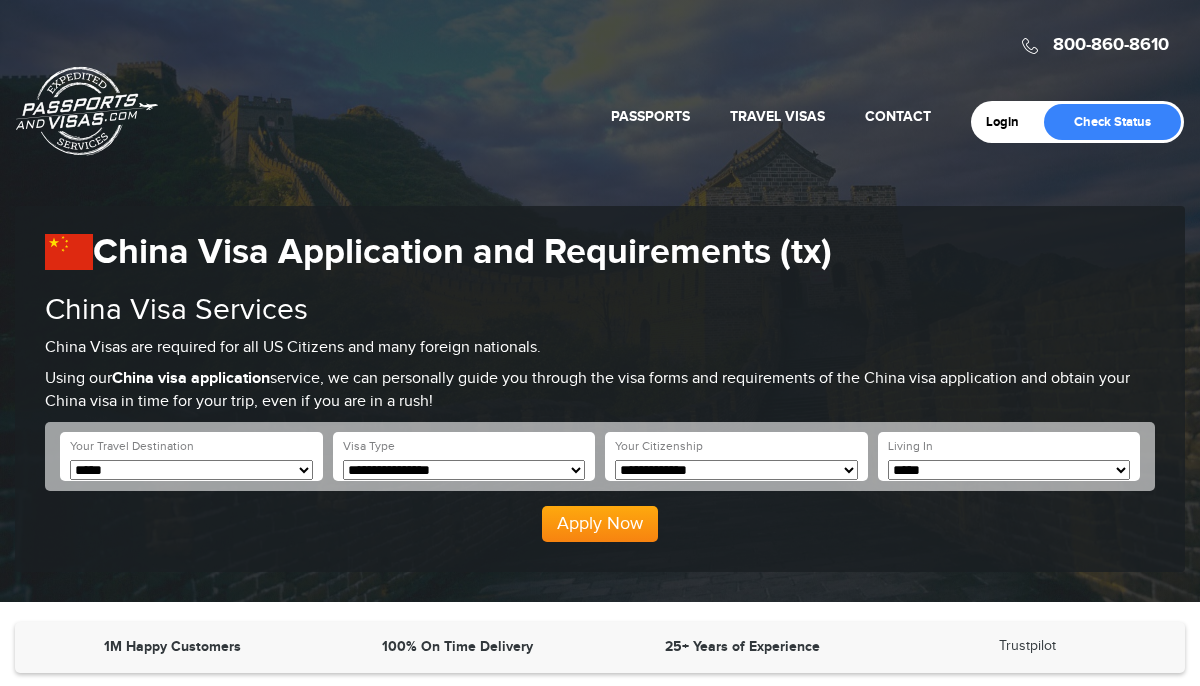 scroll, scrollTop: 0, scrollLeft: 0, axis: both 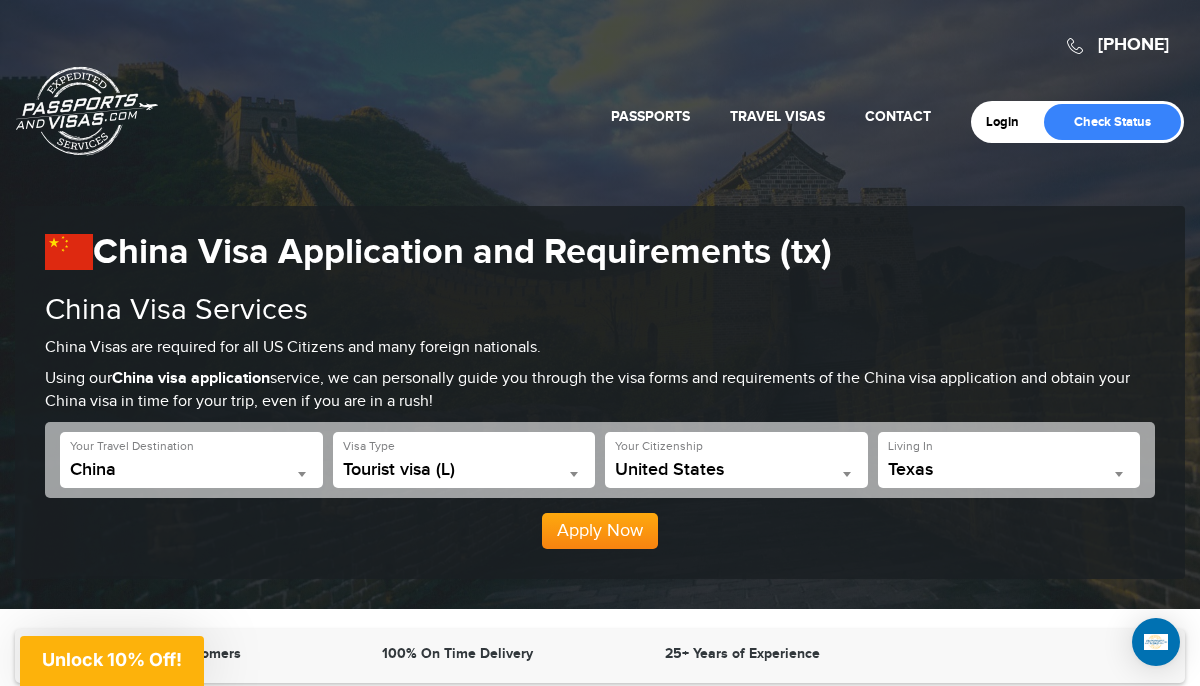 click on "**********" at bounding box center (464, 460) 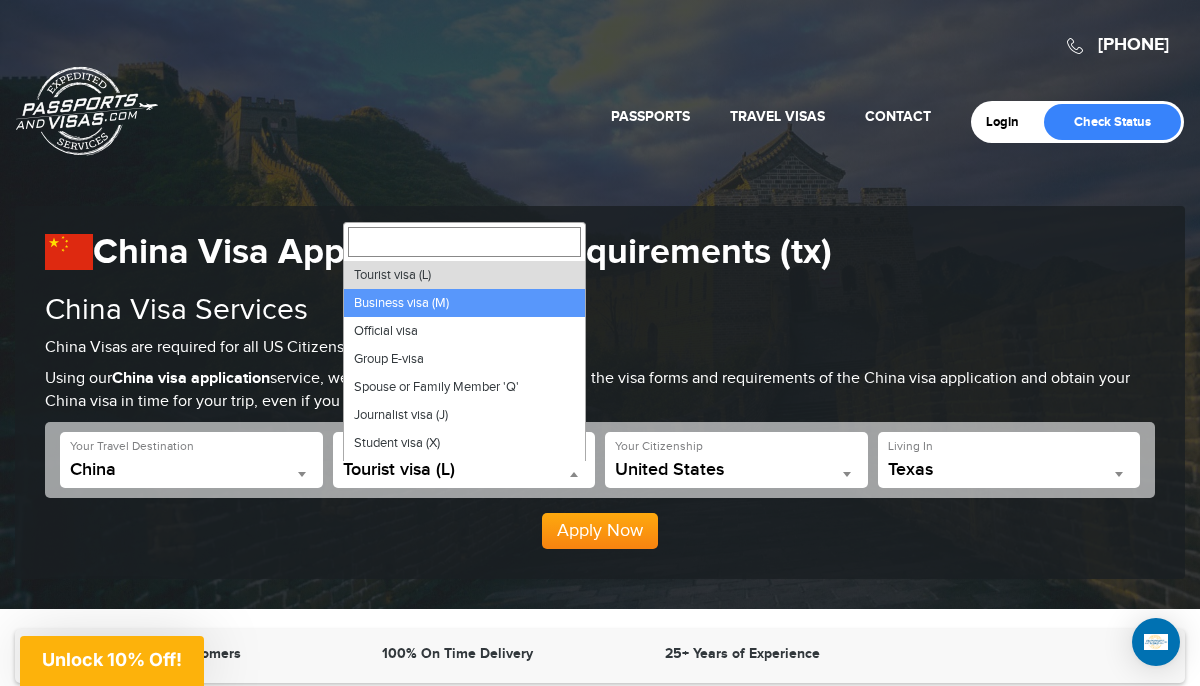 select on "*****" 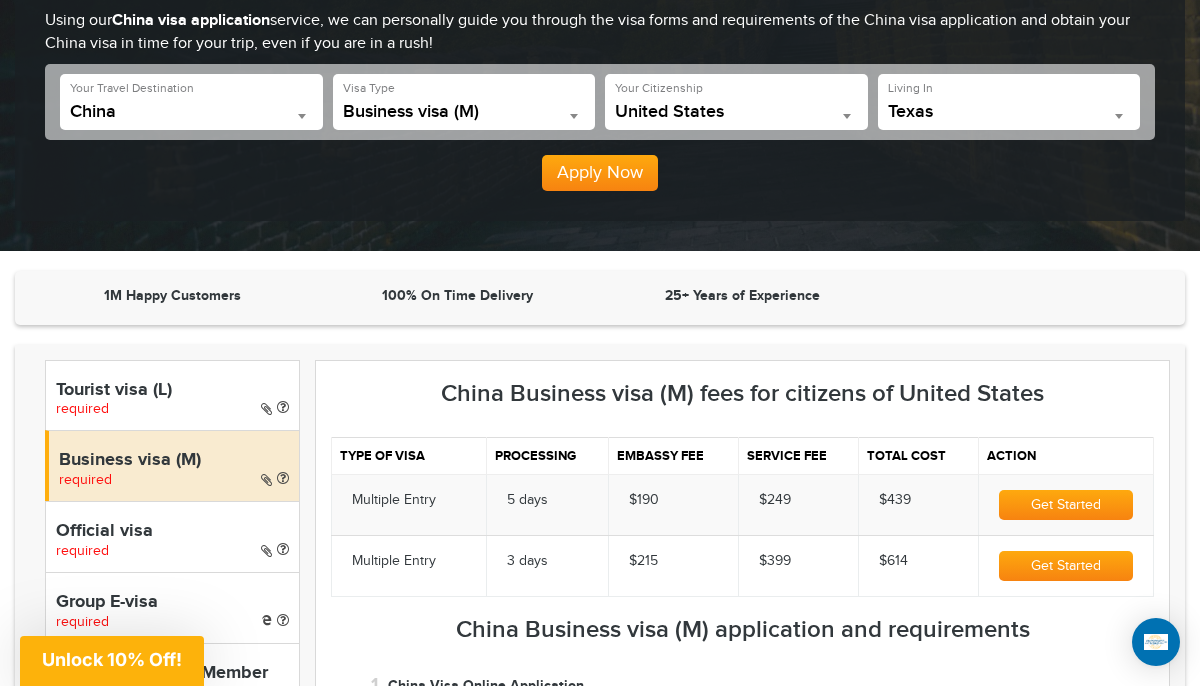 scroll, scrollTop: 551, scrollLeft: 0, axis: vertical 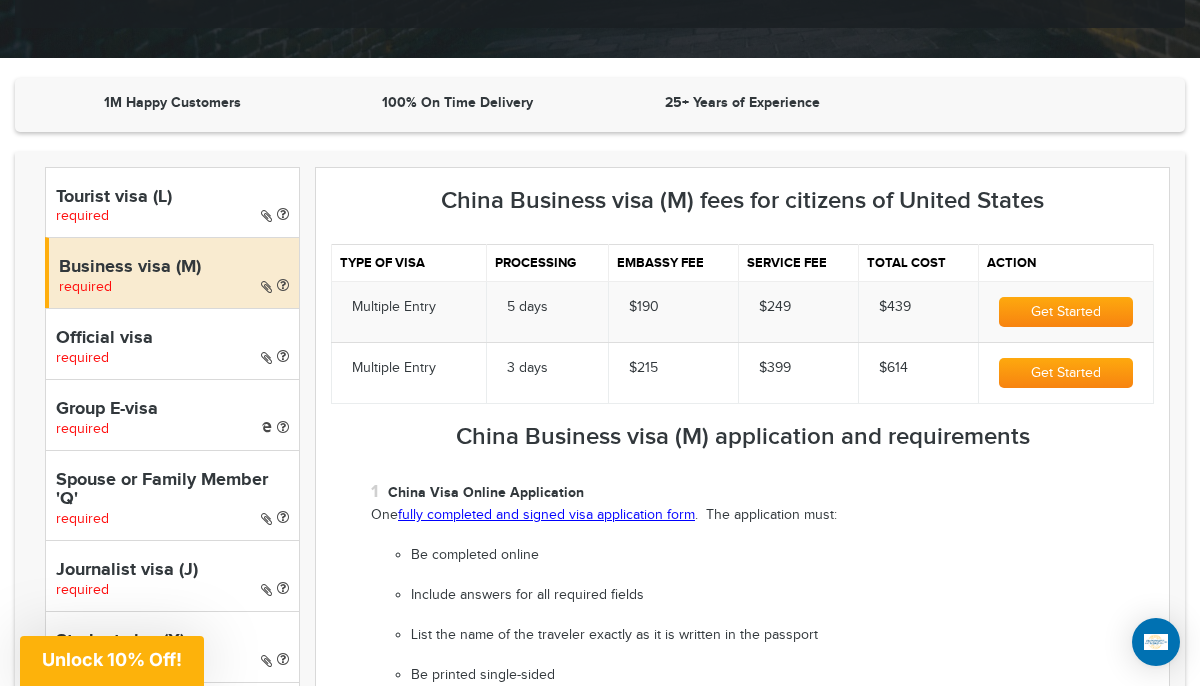 click on "Get Started" at bounding box center [1066, 312] 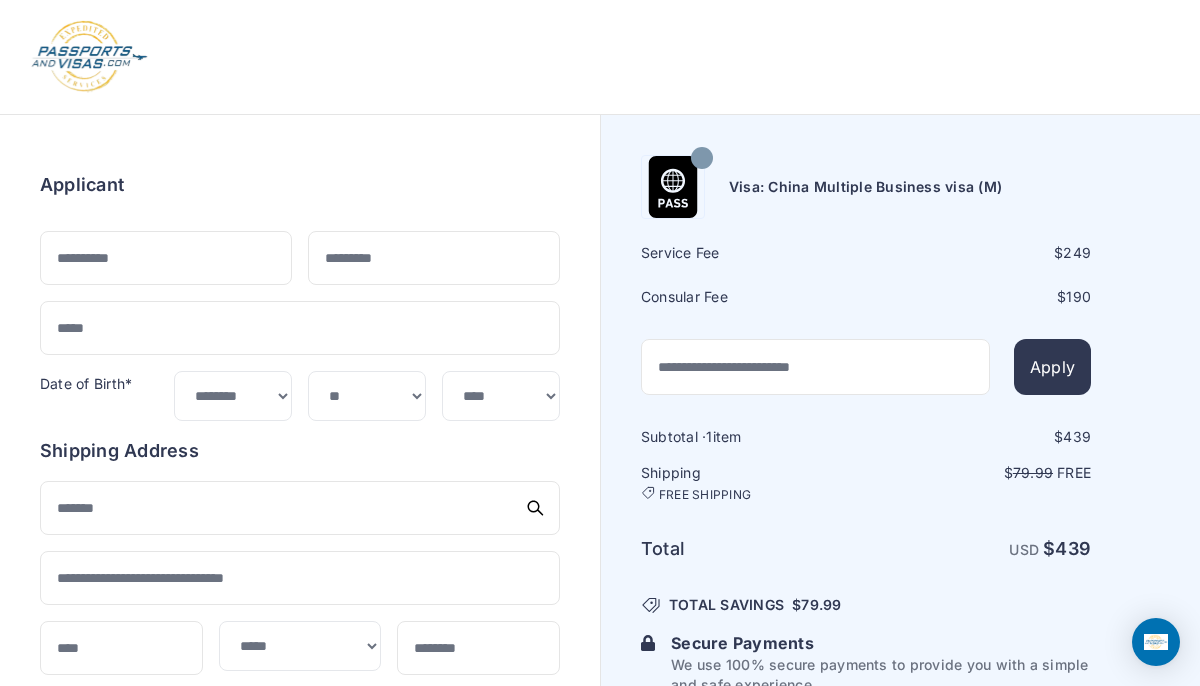 select on "**" 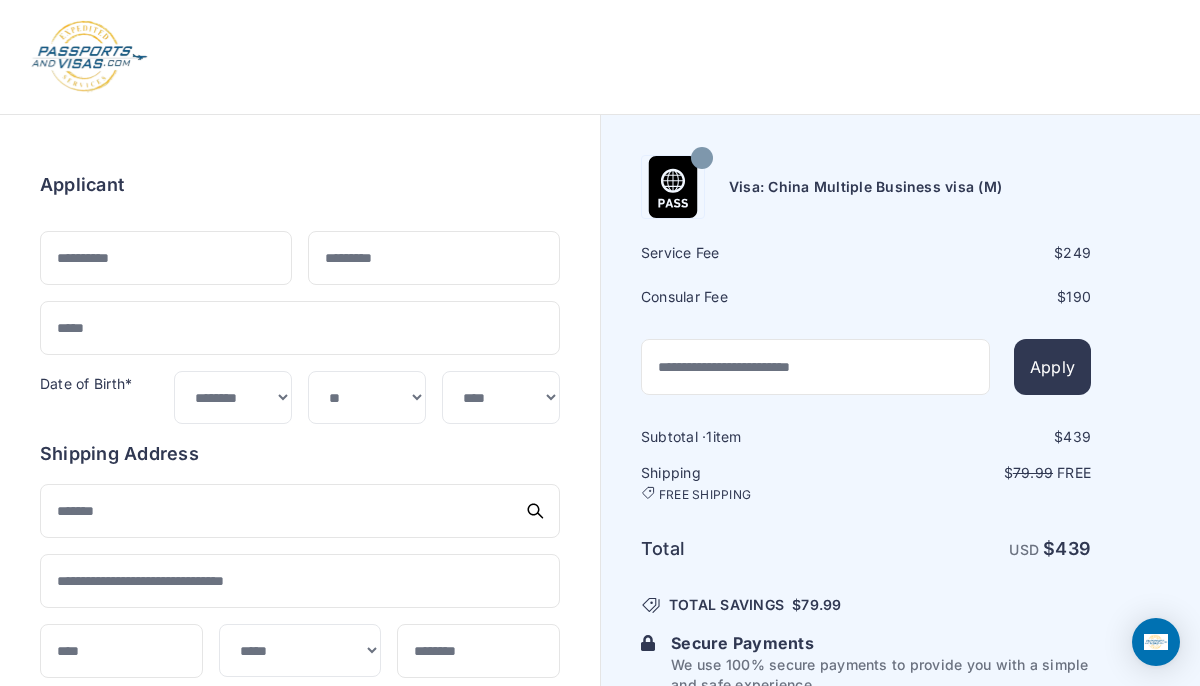 scroll, scrollTop: 0, scrollLeft: 0, axis: both 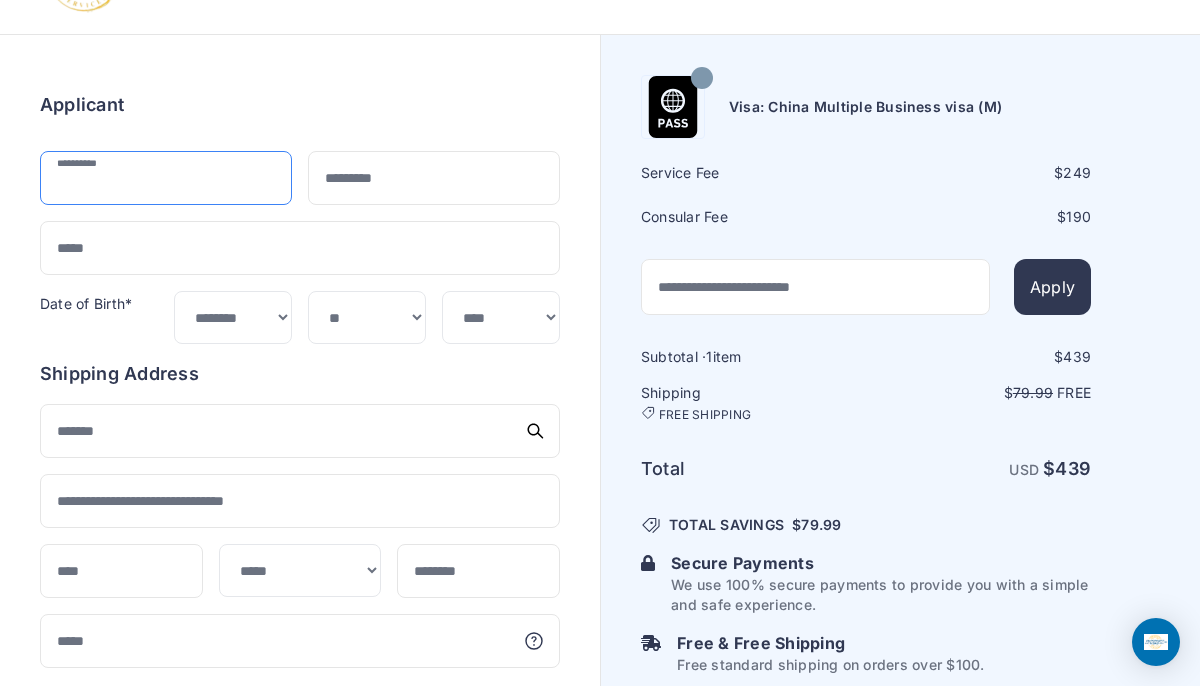 click at bounding box center (166, 178) 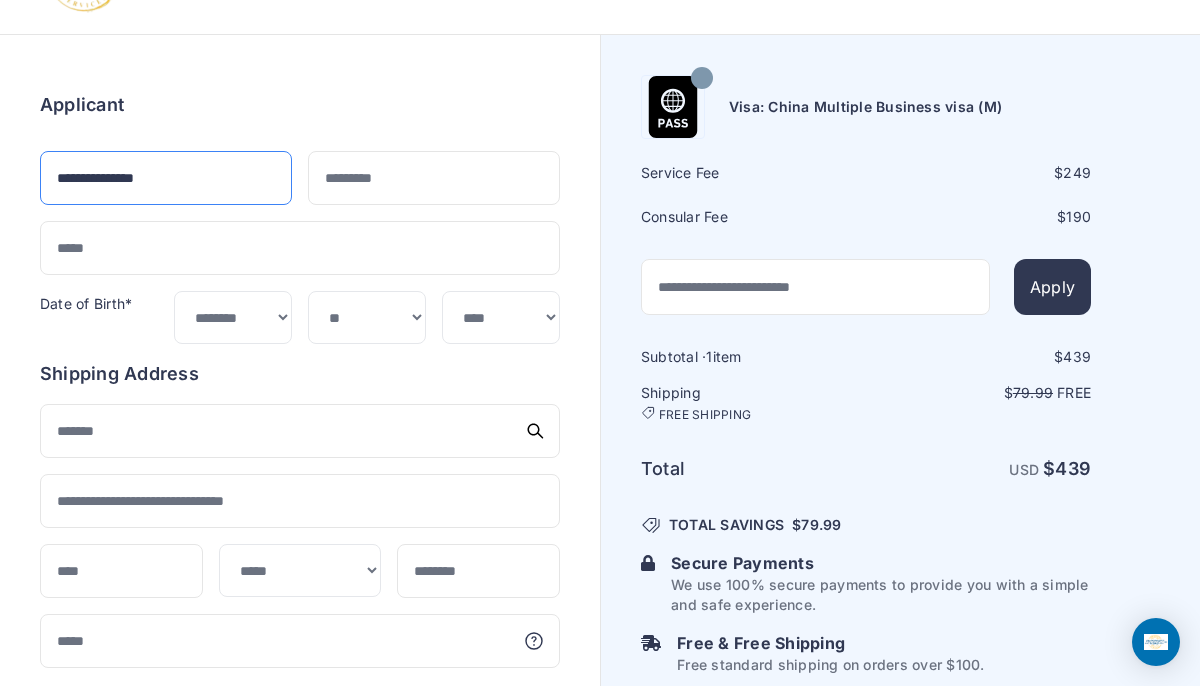 type on "**********" 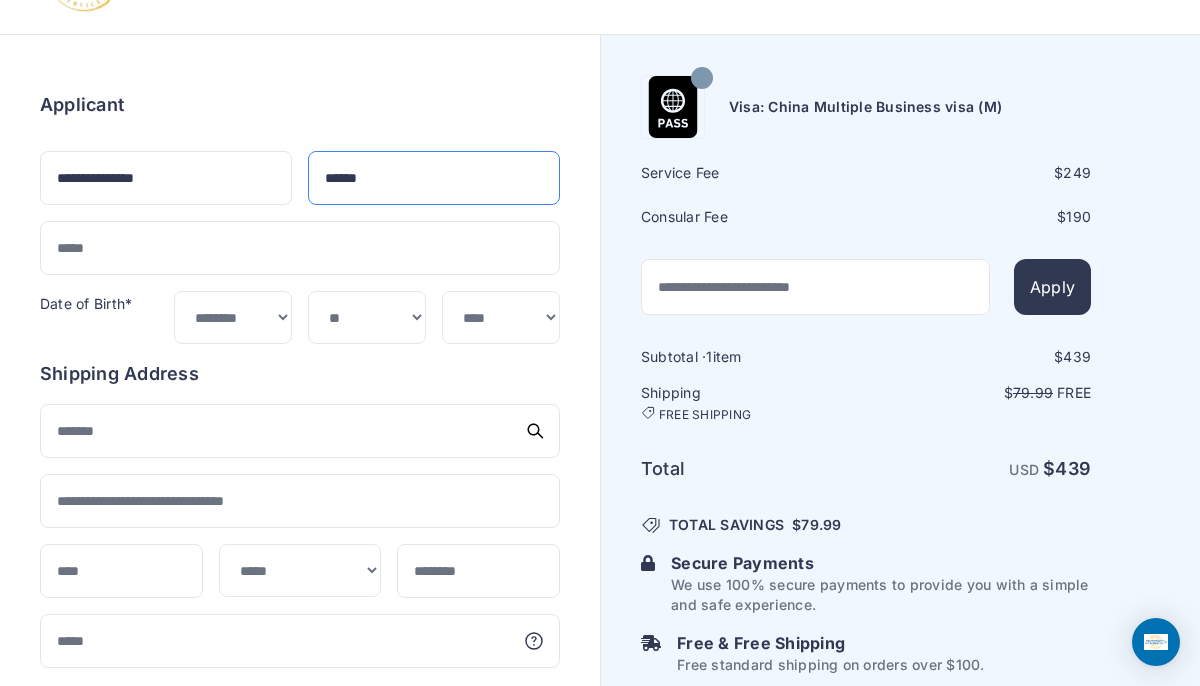 type on "******" 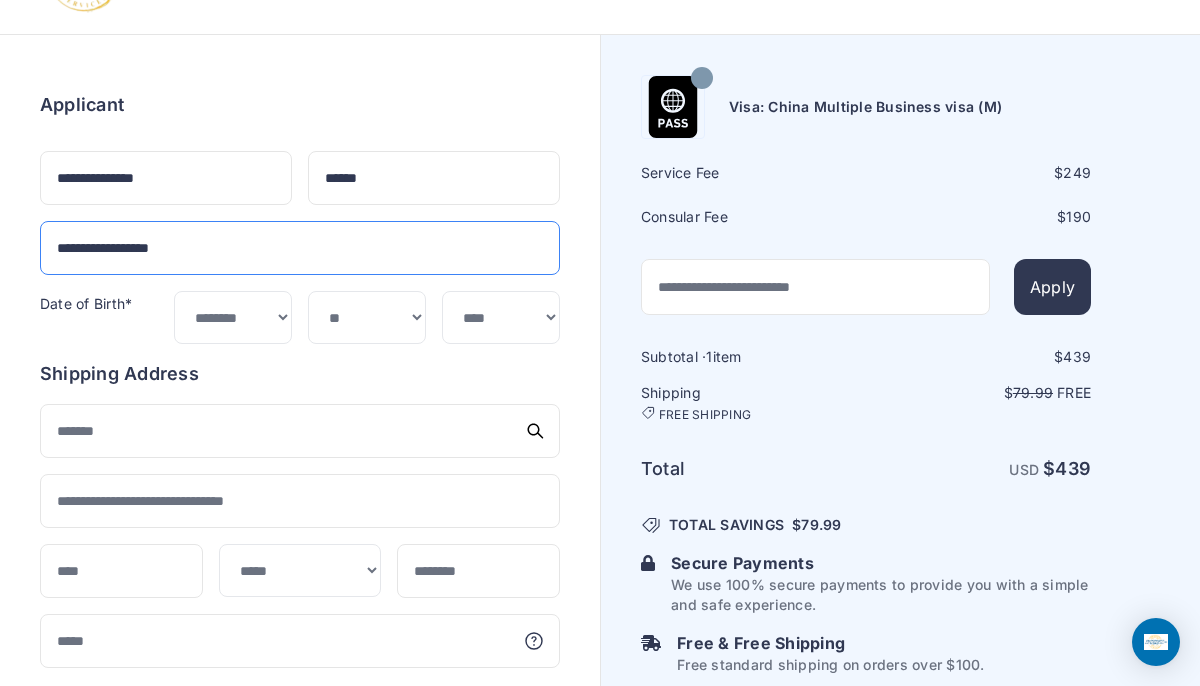 type on "**********" 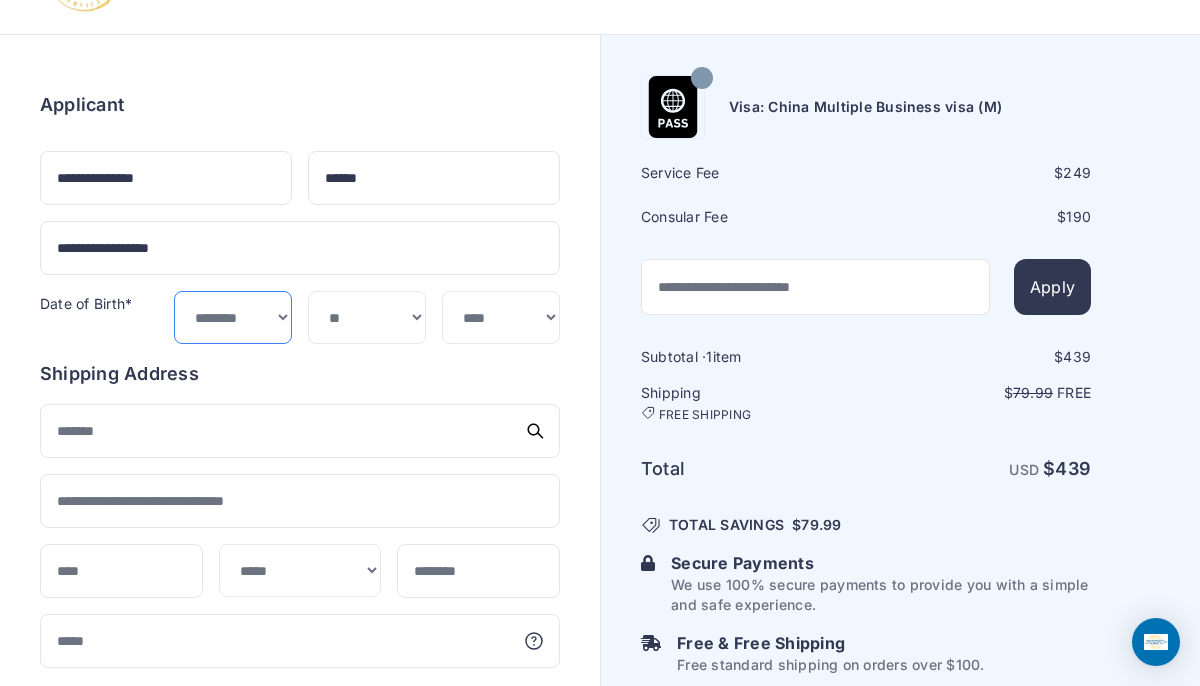 click on "*****
*******
********
*****
*****
***
****
****
******
*********
*******
********
********" at bounding box center [233, 317] 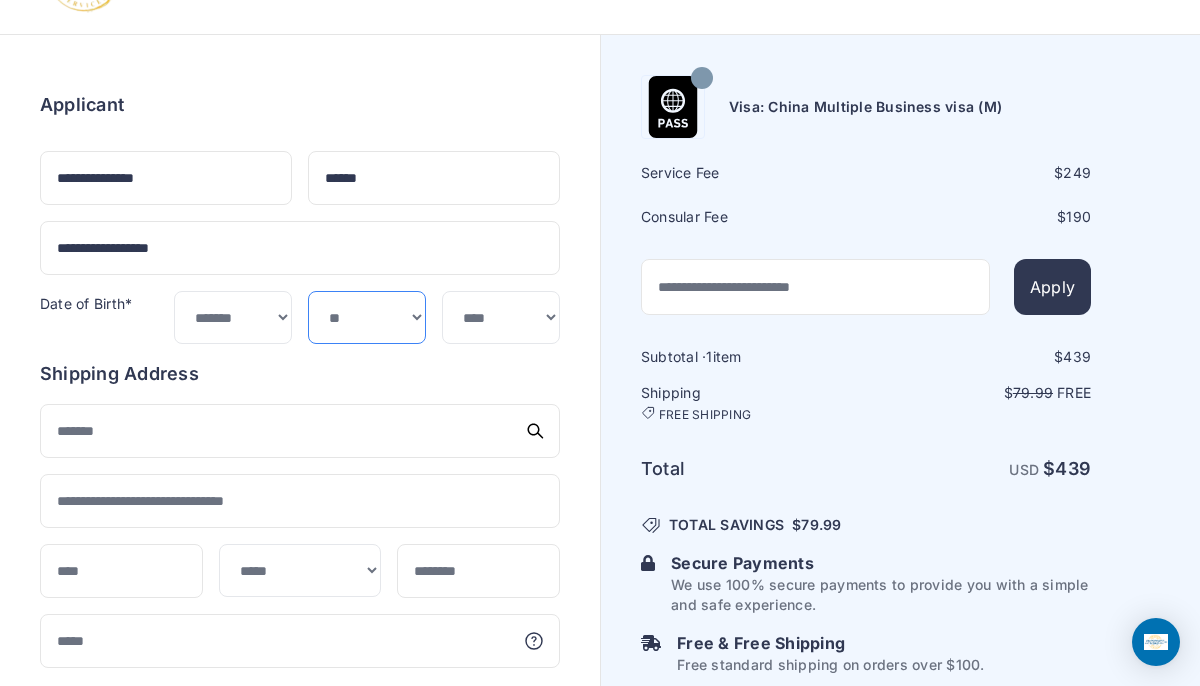 click on "***
*
*
*
*
*
*
*
*
*
**
**
**
**
** ** ** ** ** **" at bounding box center [367, 317] 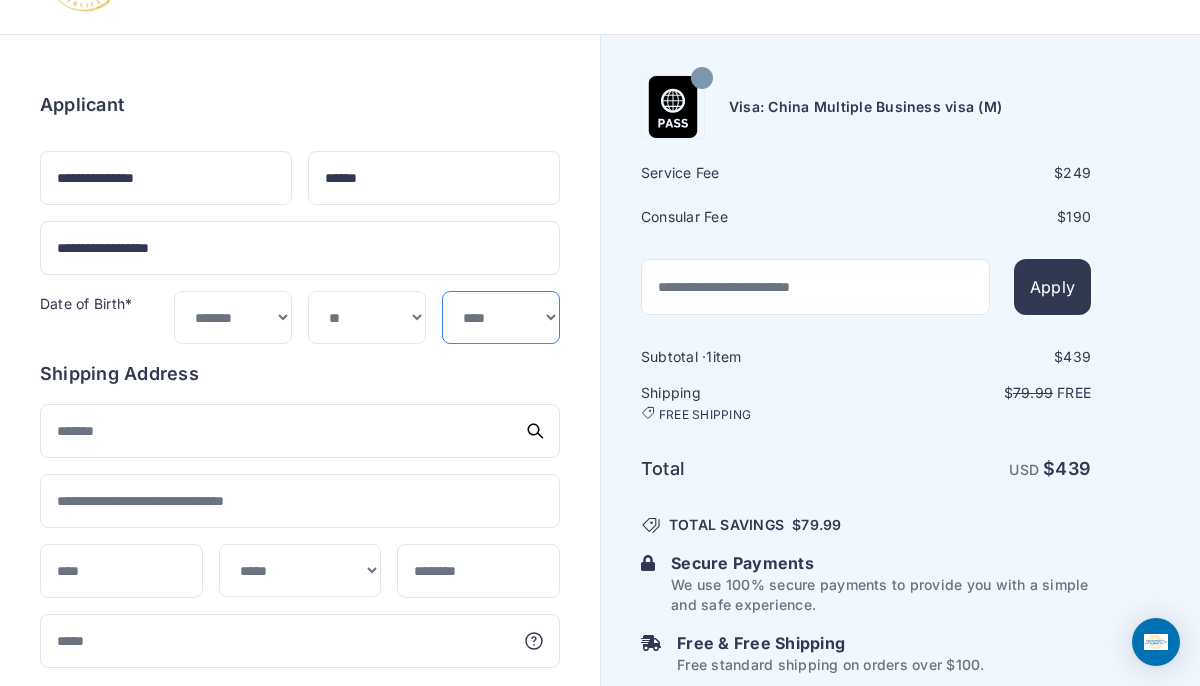 click on "****
****
****
****
****
****
****
****
****
****
****
****
****
**** **** **** **** **** **** **** **** **** **** ****" at bounding box center [501, 317] 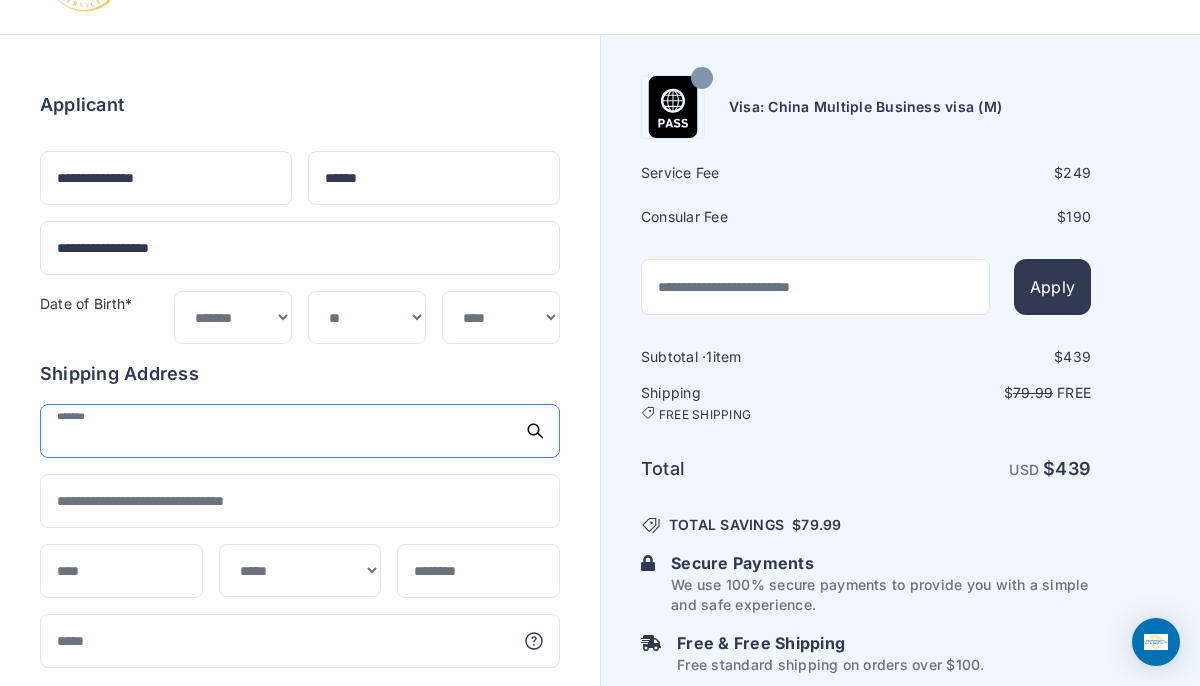 click at bounding box center (300, 431) 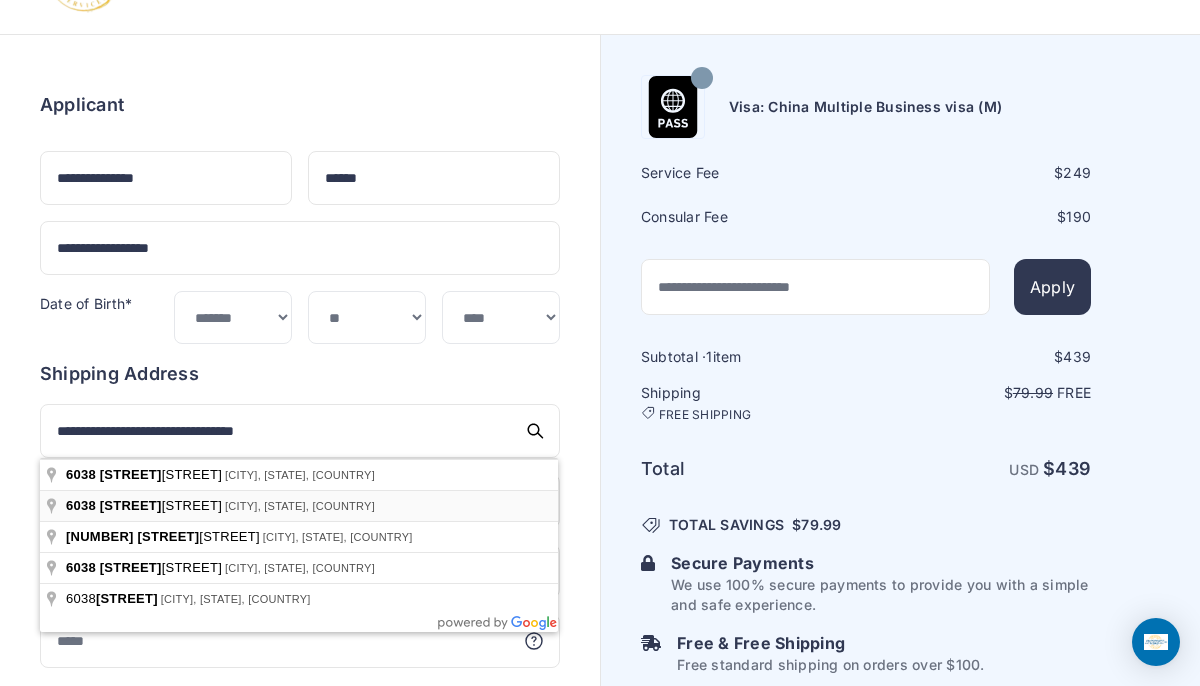 type on "**********" 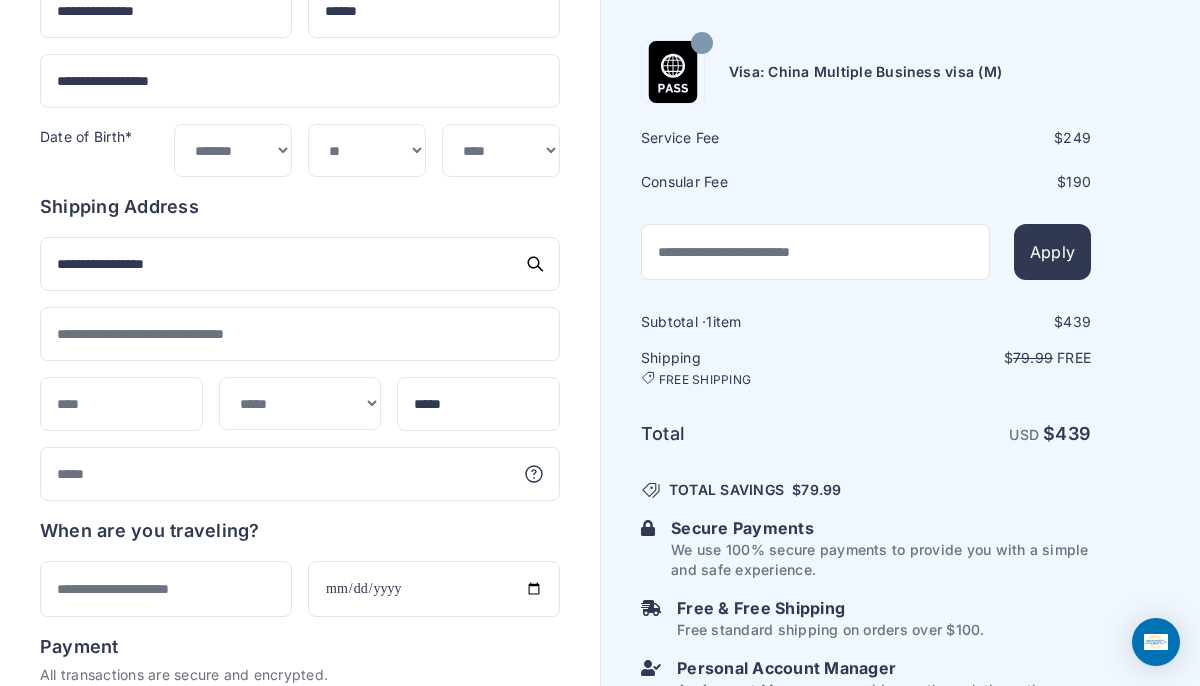 scroll, scrollTop: 248, scrollLeft: 0, axis: vertical 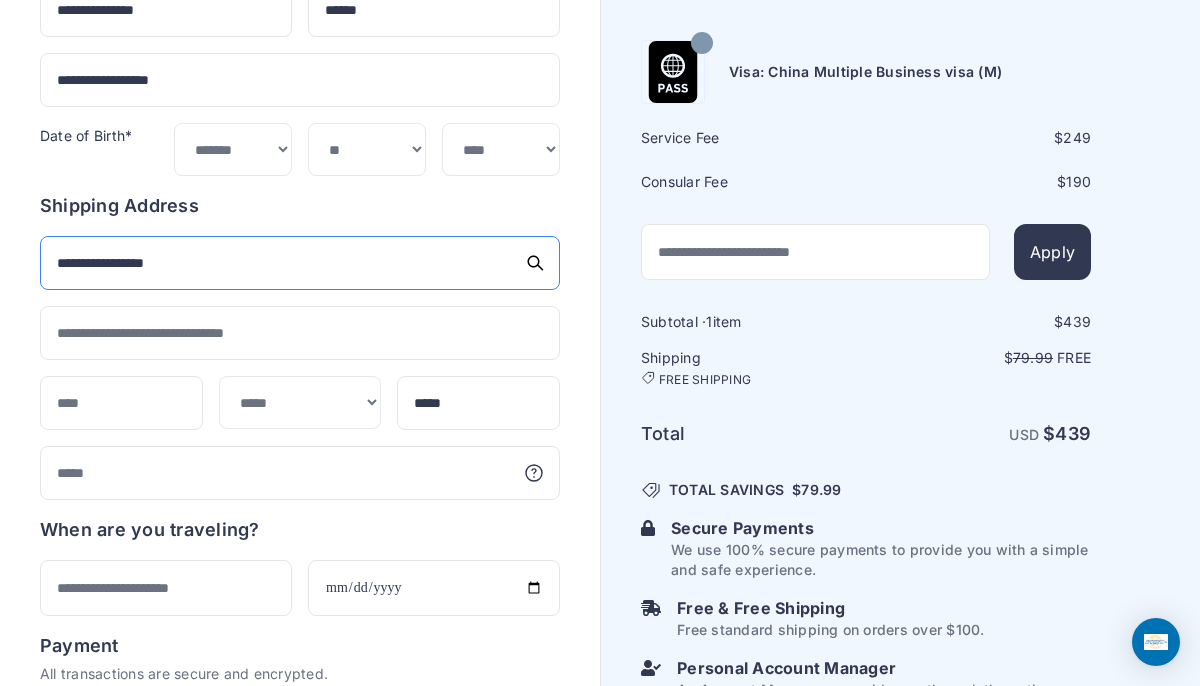 click on "**********" at bounding box center (300, 263) 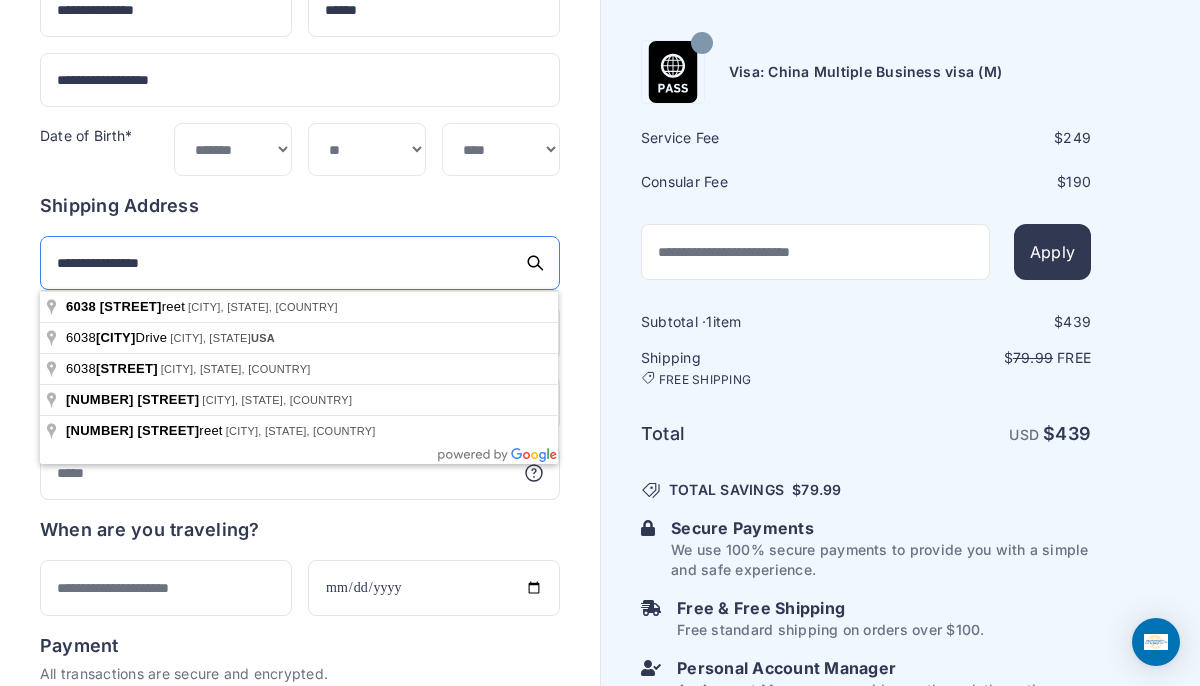 type on "**********" 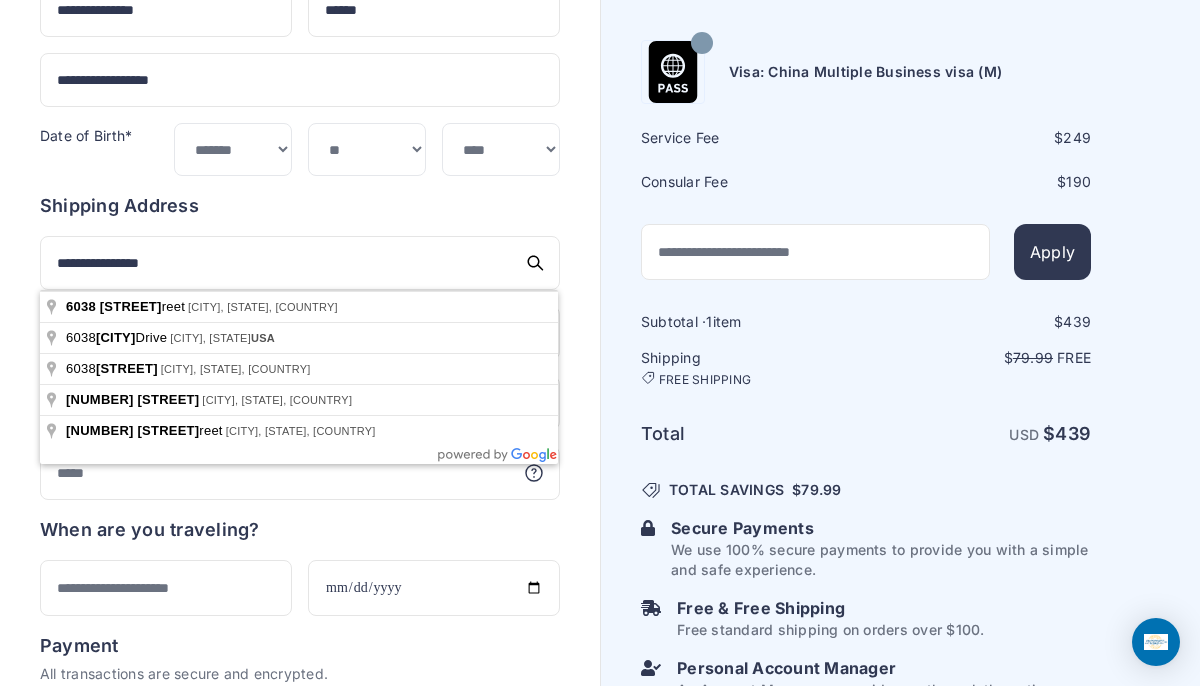 click on "Order summary
$ 439
1" at bounding box center (300, 460) 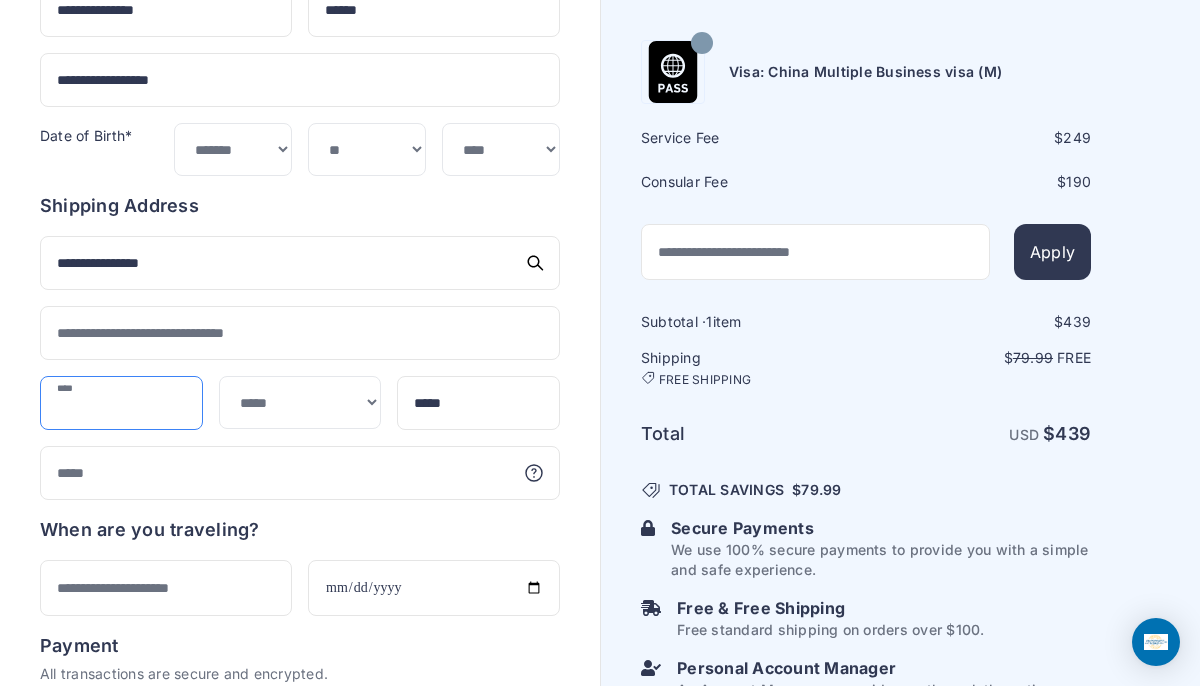click at bounding box center (121, 403) 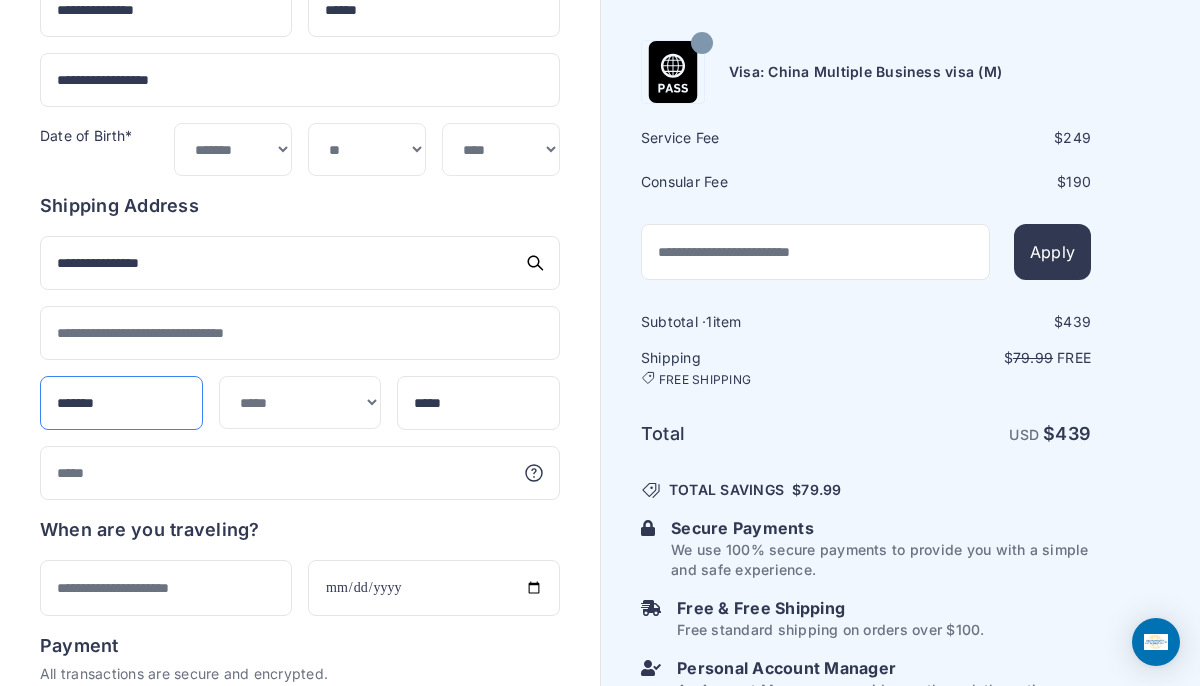 type on "*******" 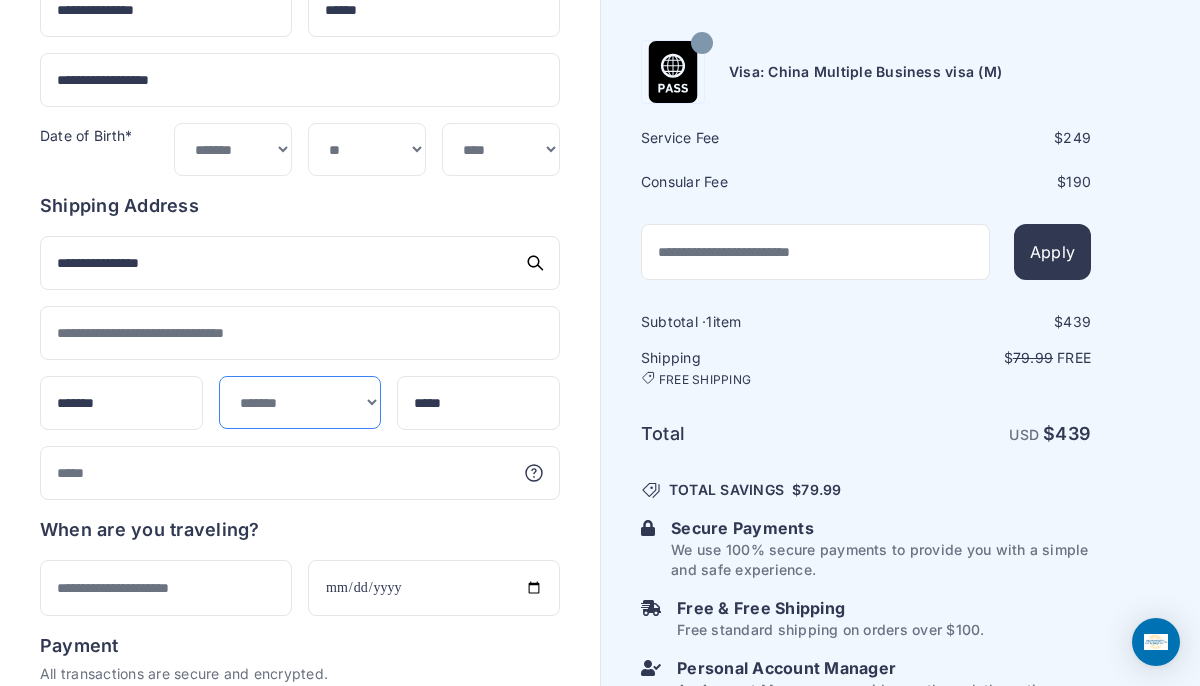 click on "**********" at bounding box center (300, 402) 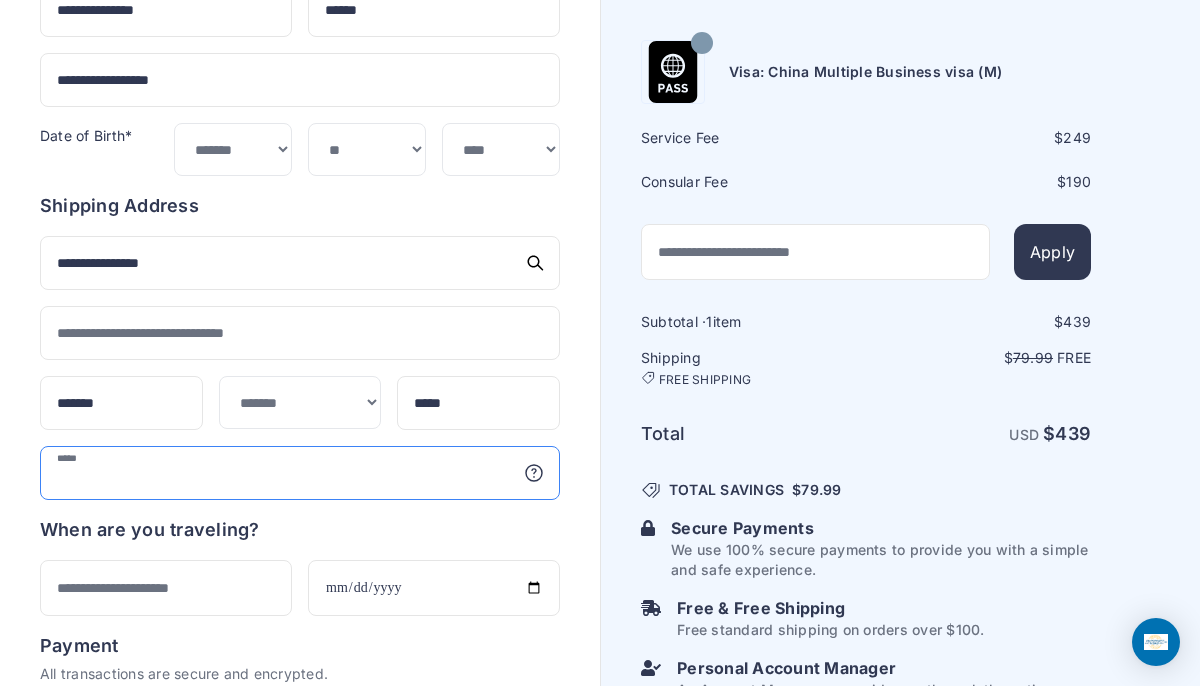 click at bounding box center [300, 473] 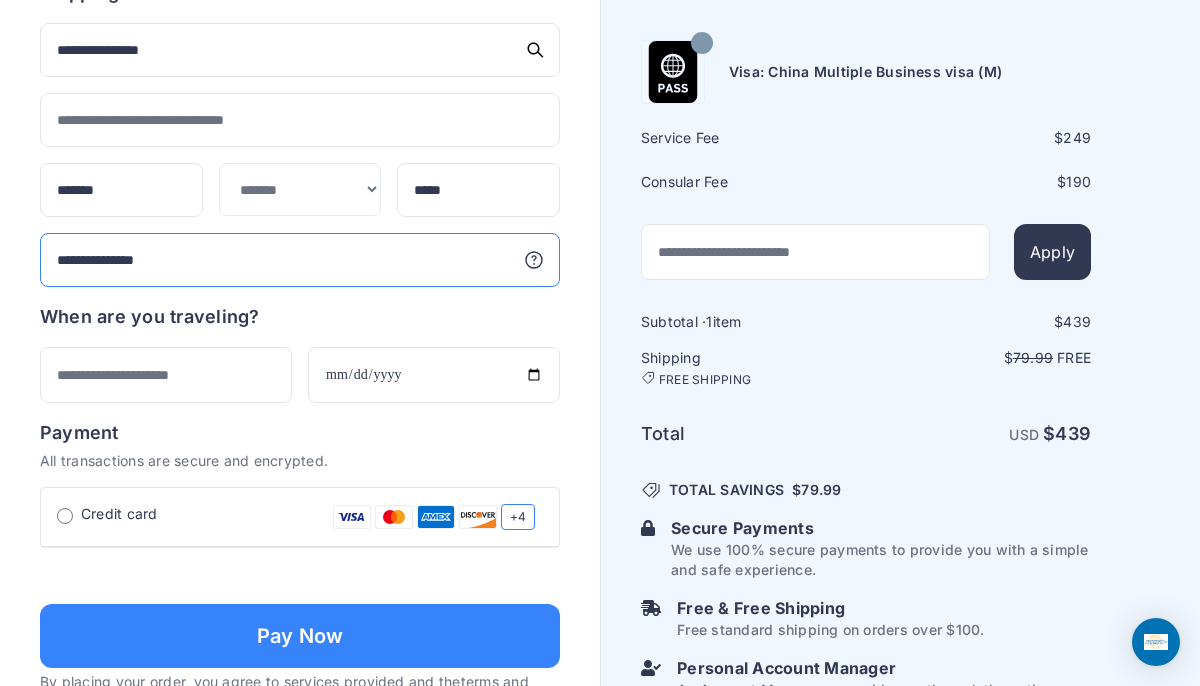 scroll, scrollTop: 462, scrollLeft: 0, axis: vertical 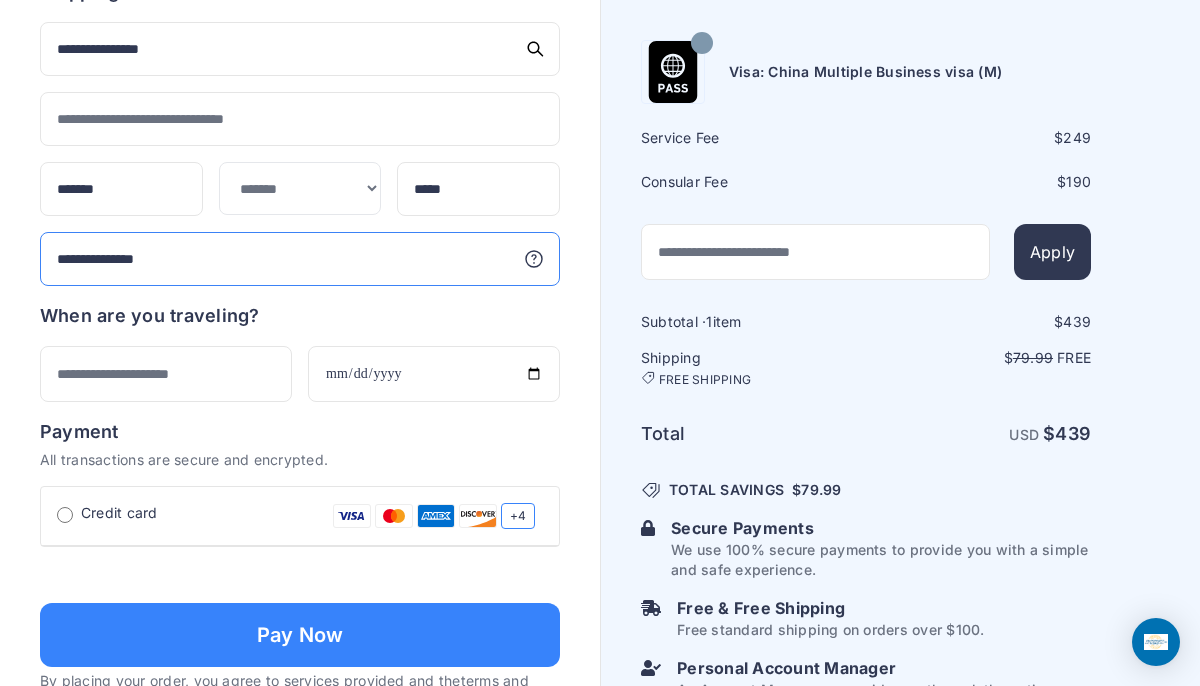 type on "**********" 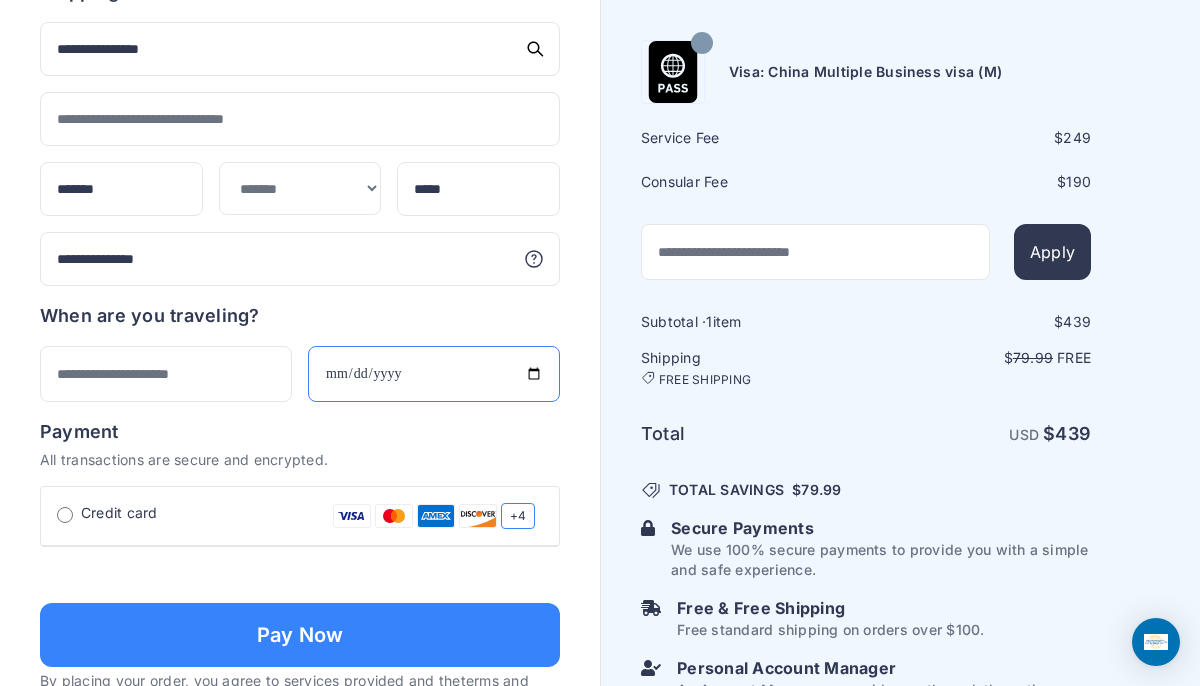 click at bounding box center (434, 374) 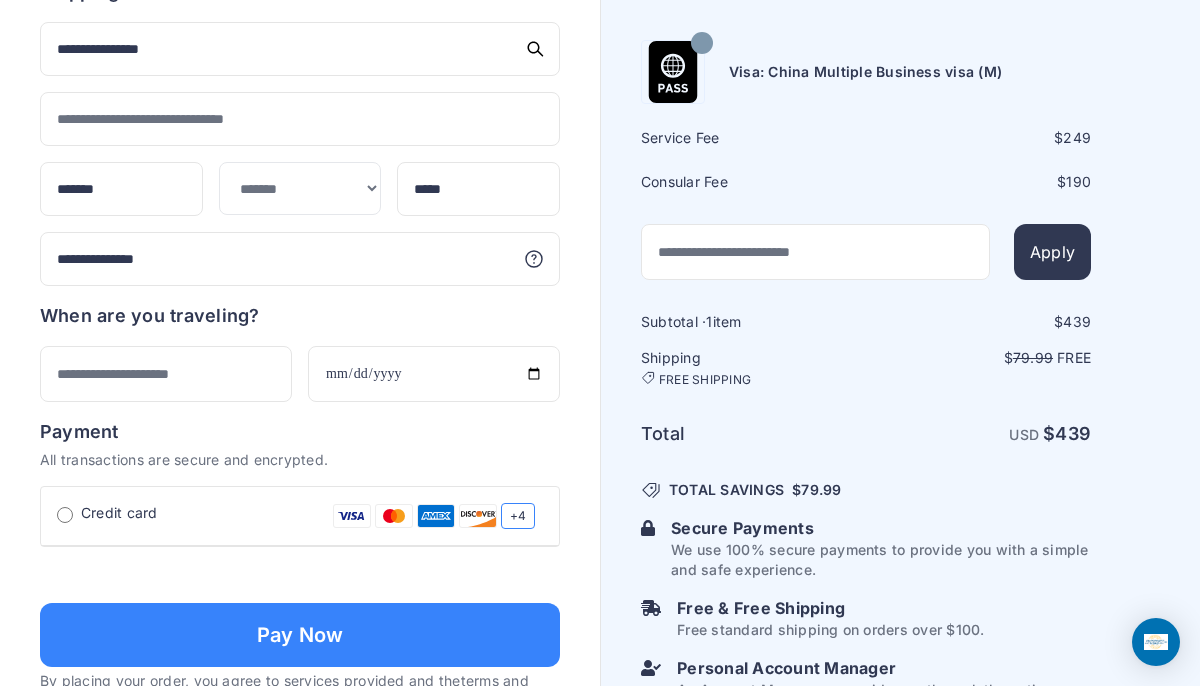 click on "Payment" at bounding box center [300, 432] 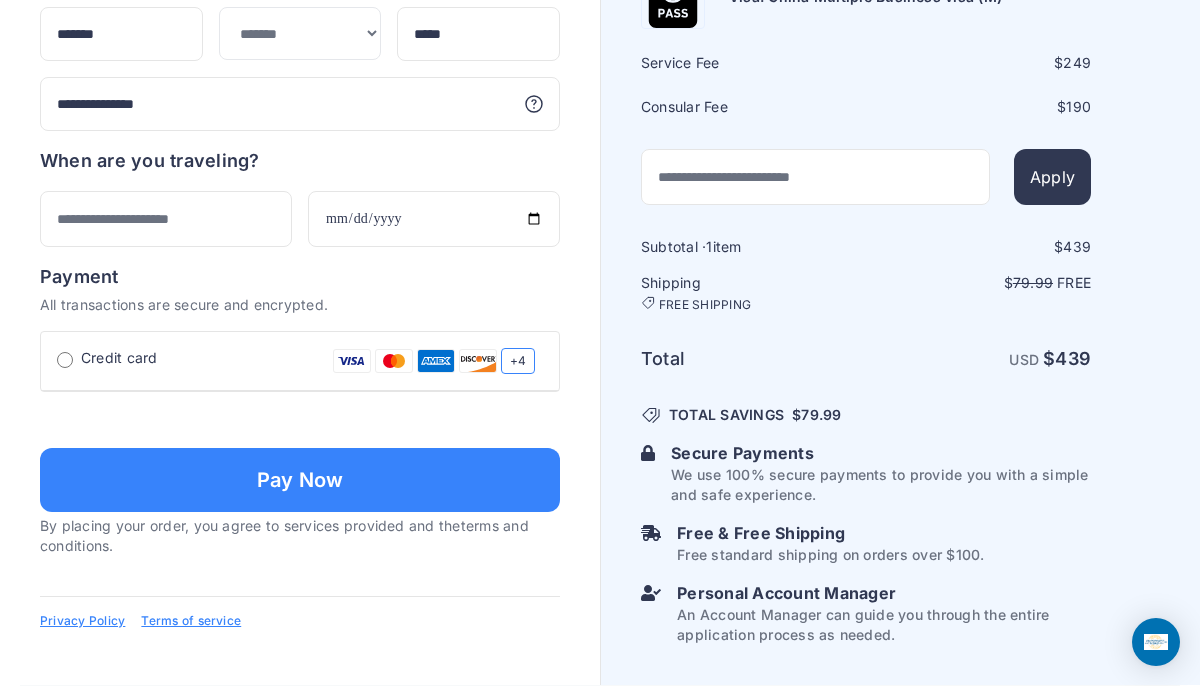 scroll, scrollTop: 847, scrollLeft: 0, axis: vertical 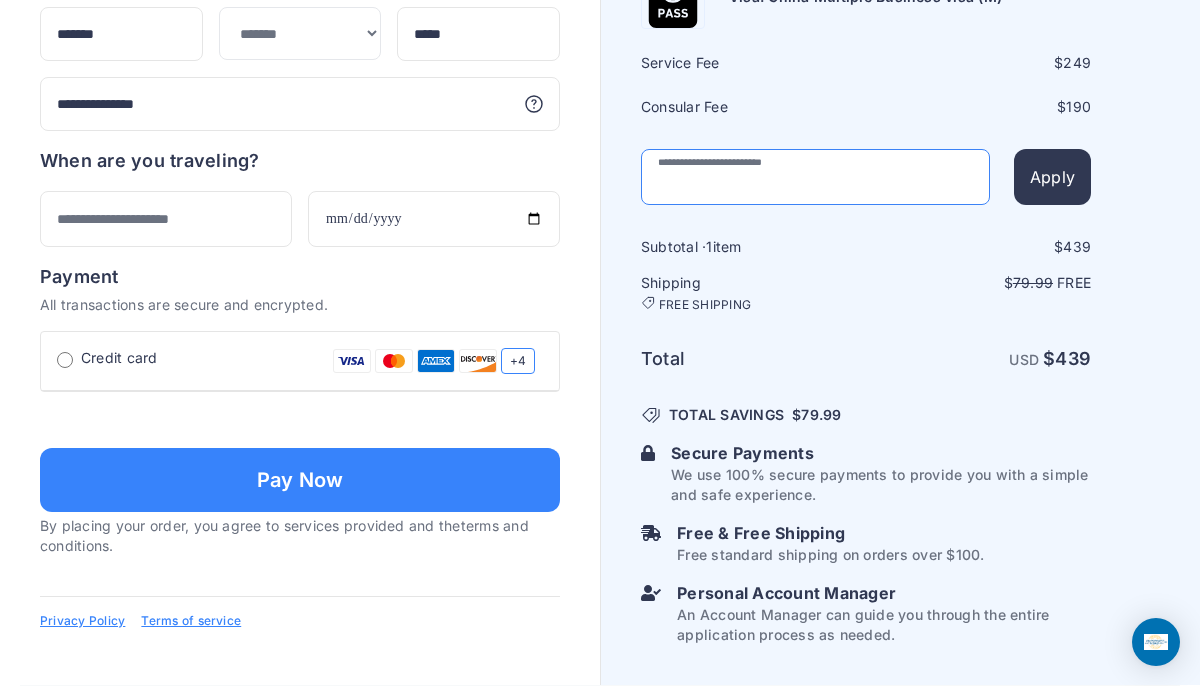 click at bounding box center [815, 177] 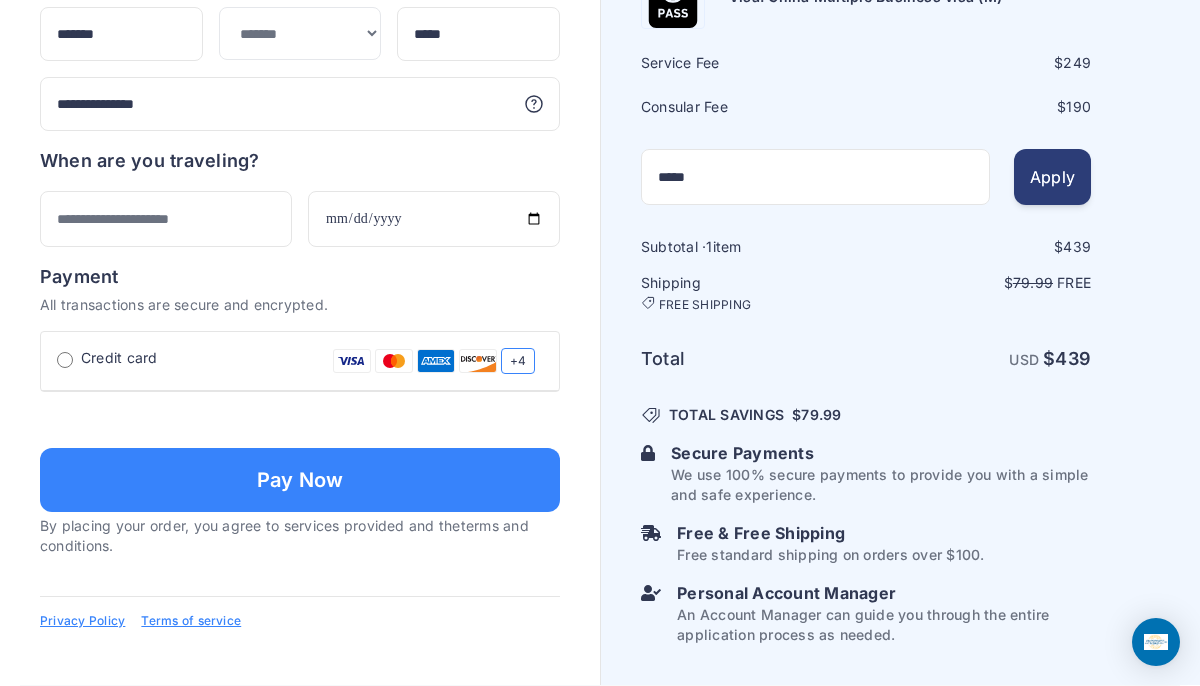 click on "Apply" at bounding box center [1052, 177] 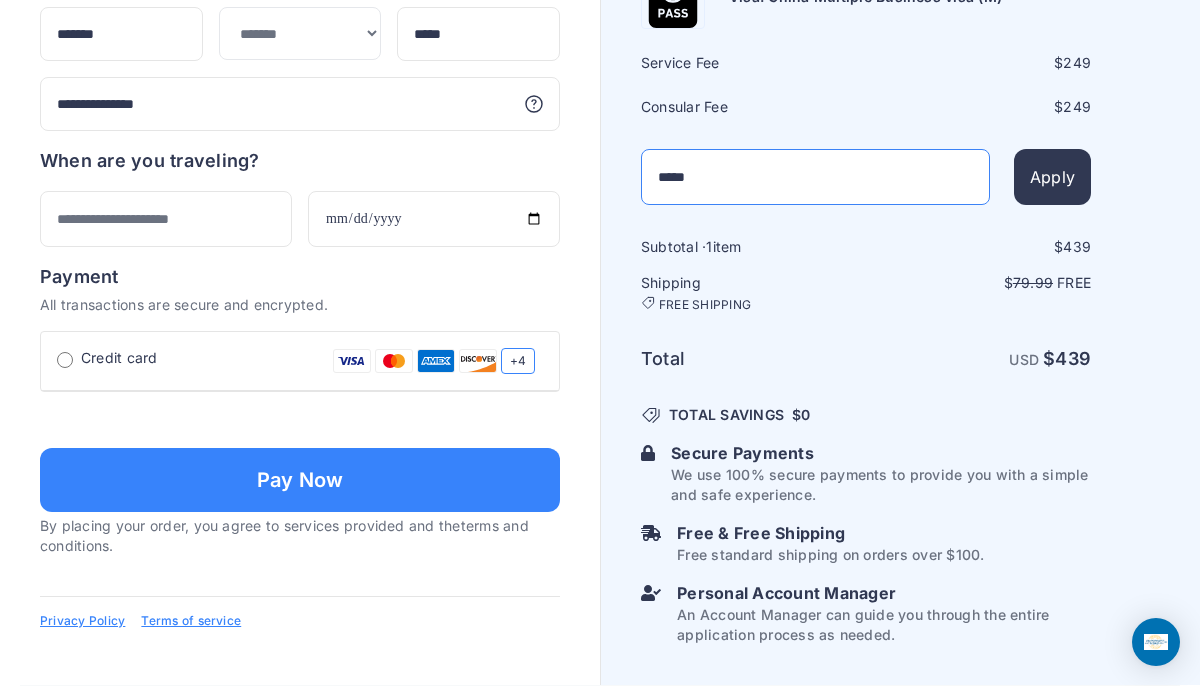 click on "*****" at bounding box center (815, 177) 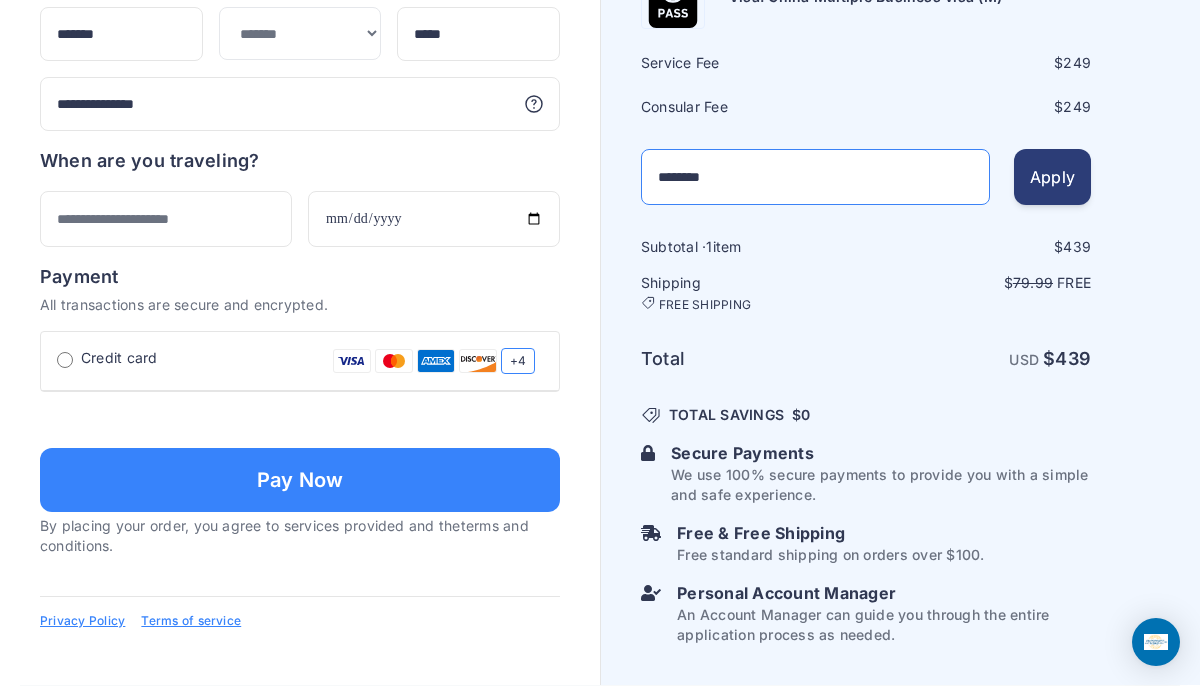 type on "********" 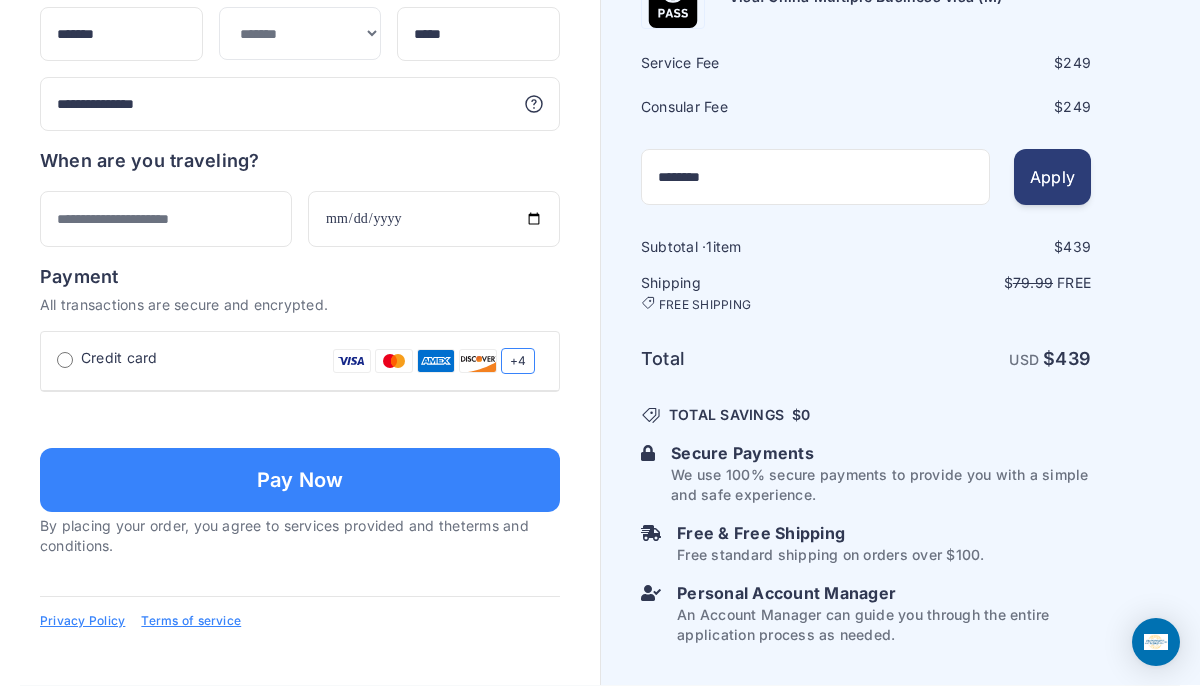 click on "Apply" at bounding box center [1052, 177] 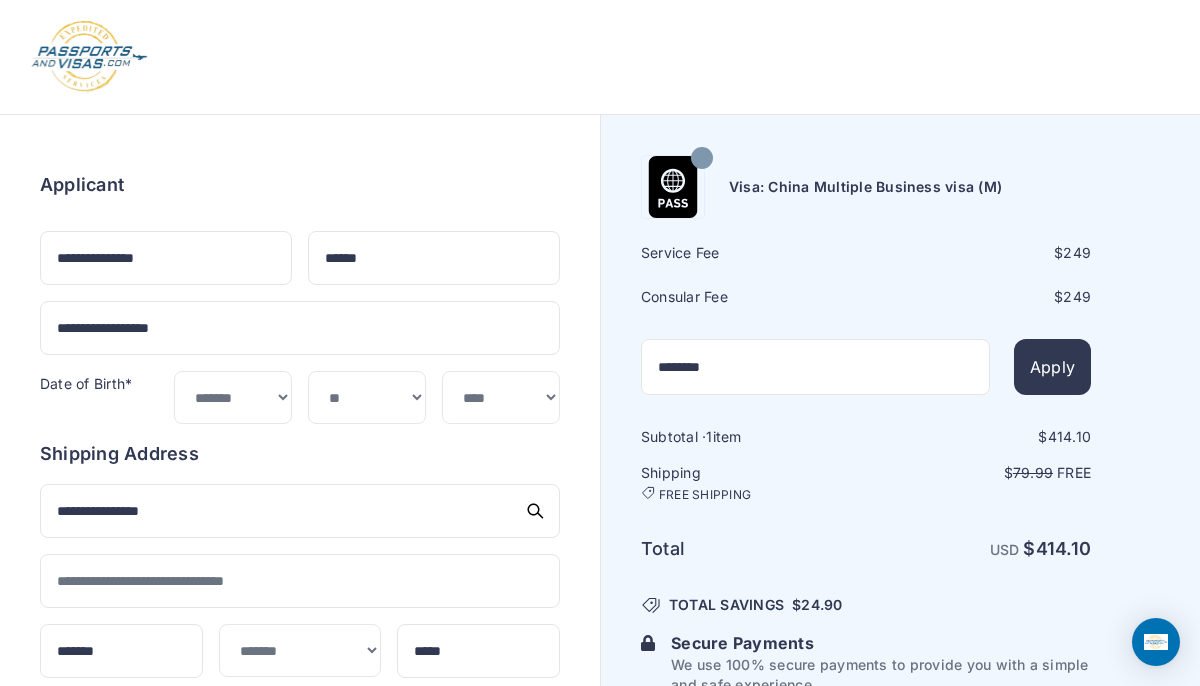 scroll, scrollTop: 0, scrollLeft: 0, axis: both 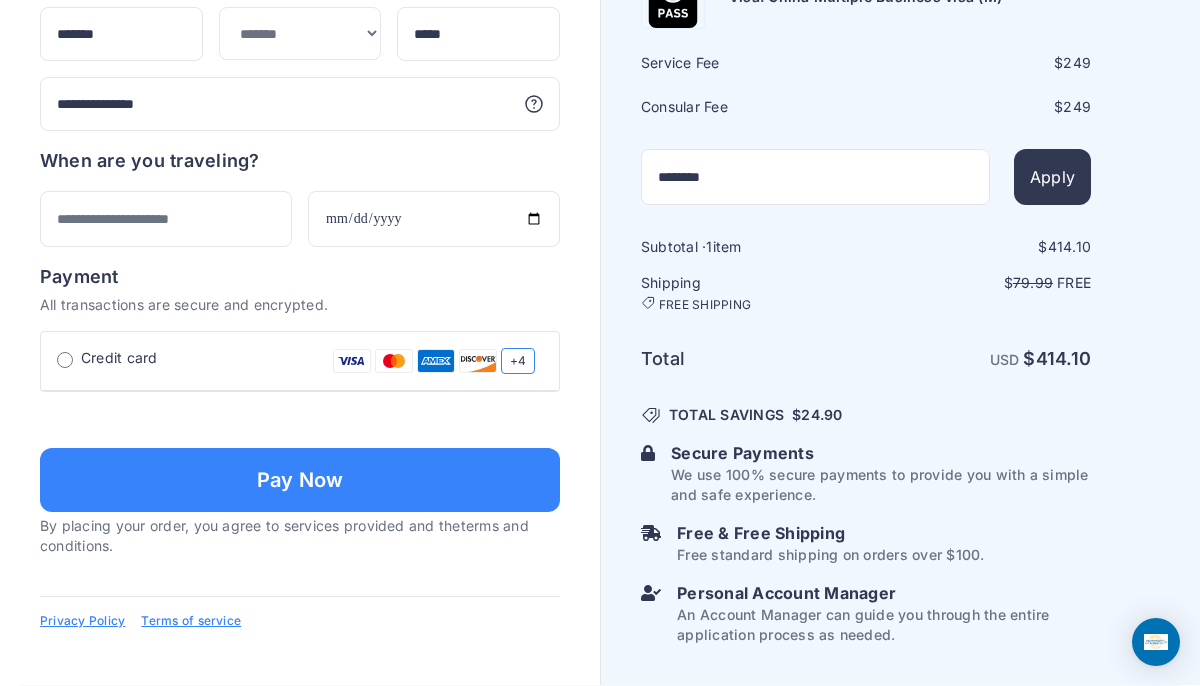 click at bounding box center (300, 418) 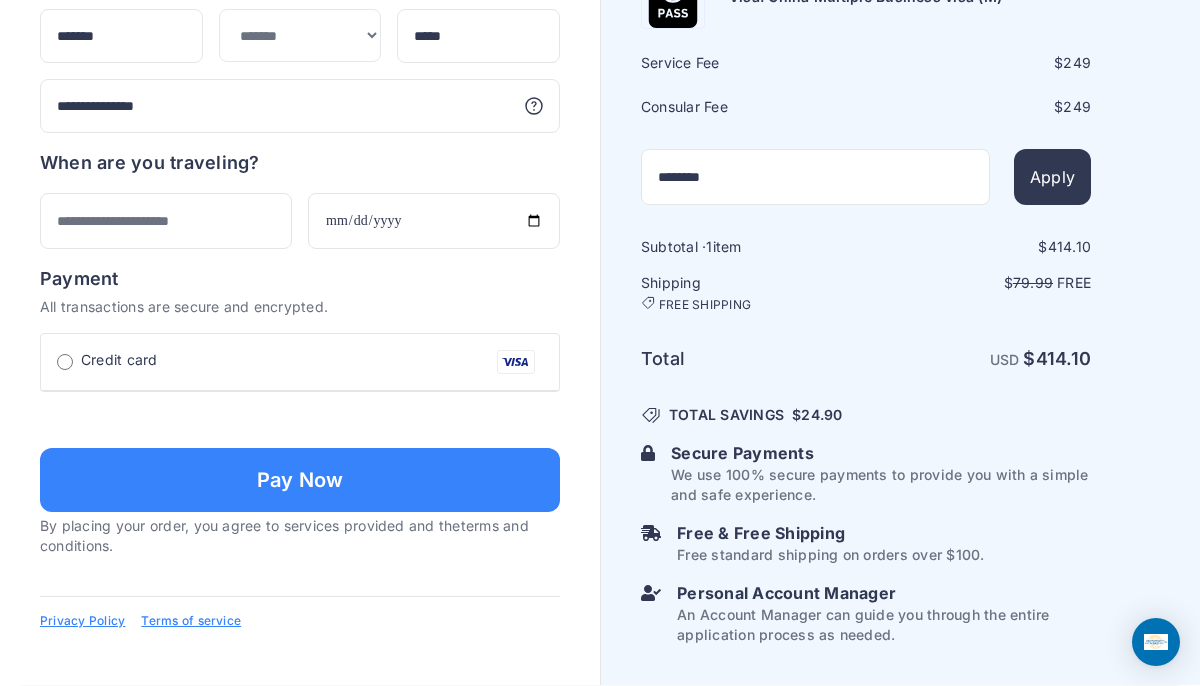 type on "**********" 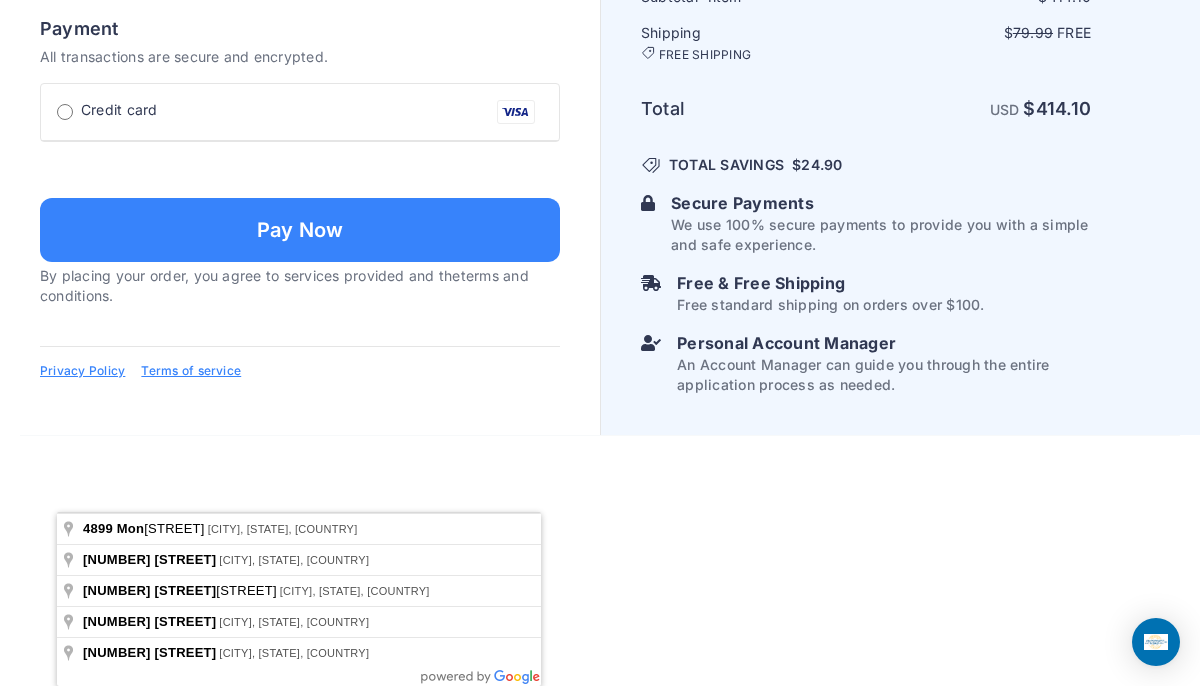 type on "**********" 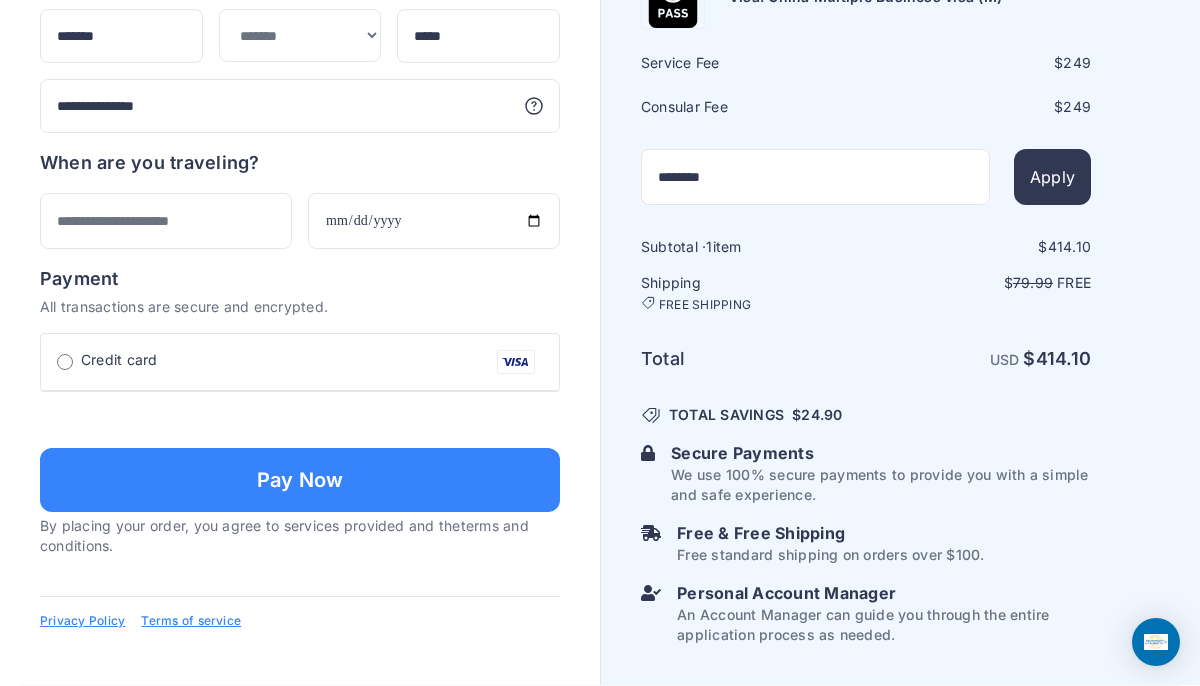 click on "**********" at bounding box center (299, 859) 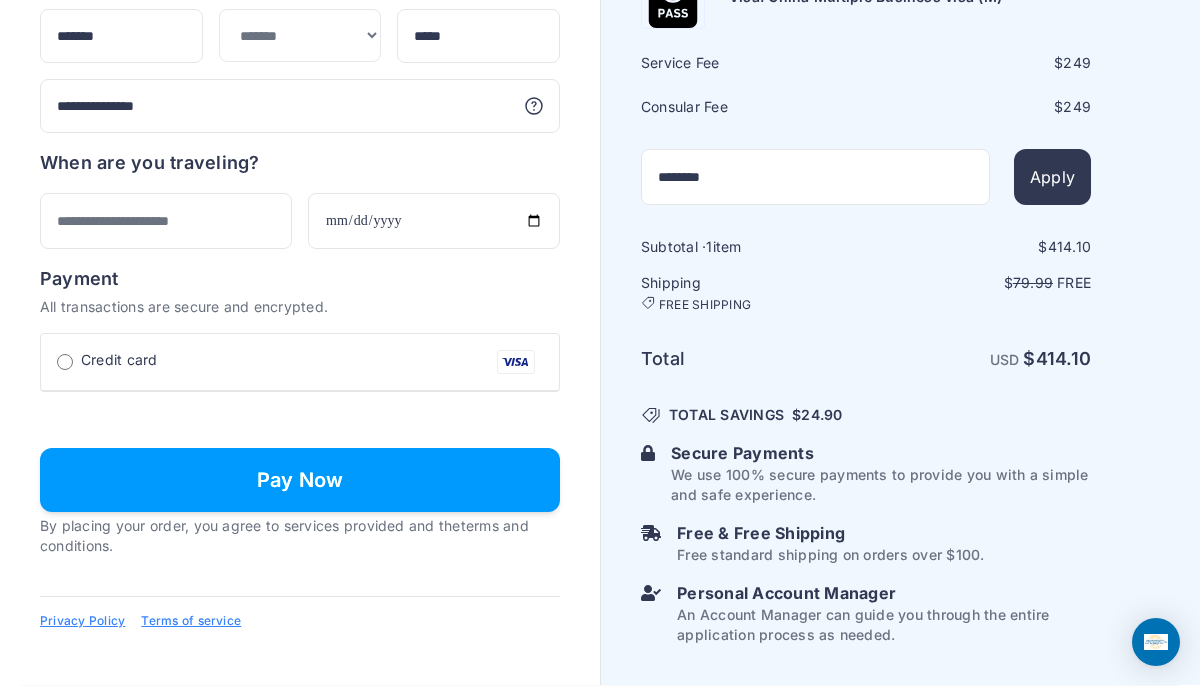 click on "Pay Now" at bounding box center (300, 480) 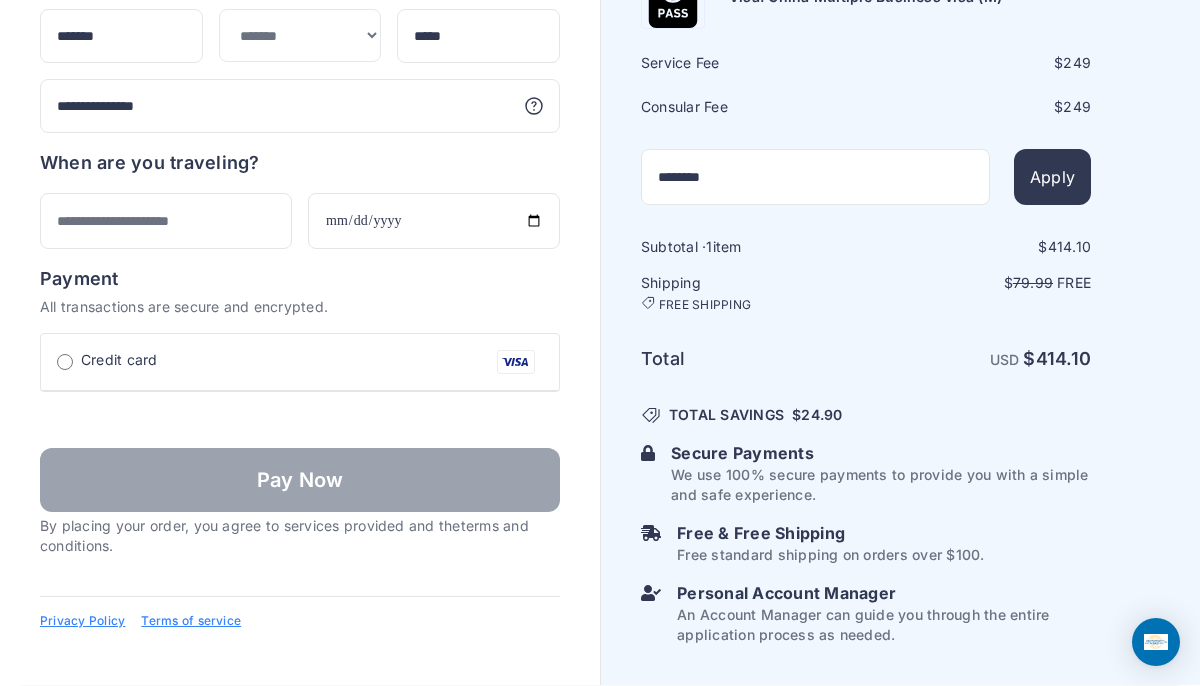scroll, scrollTop: 1142, scrollLeft: 0, axis: vertical 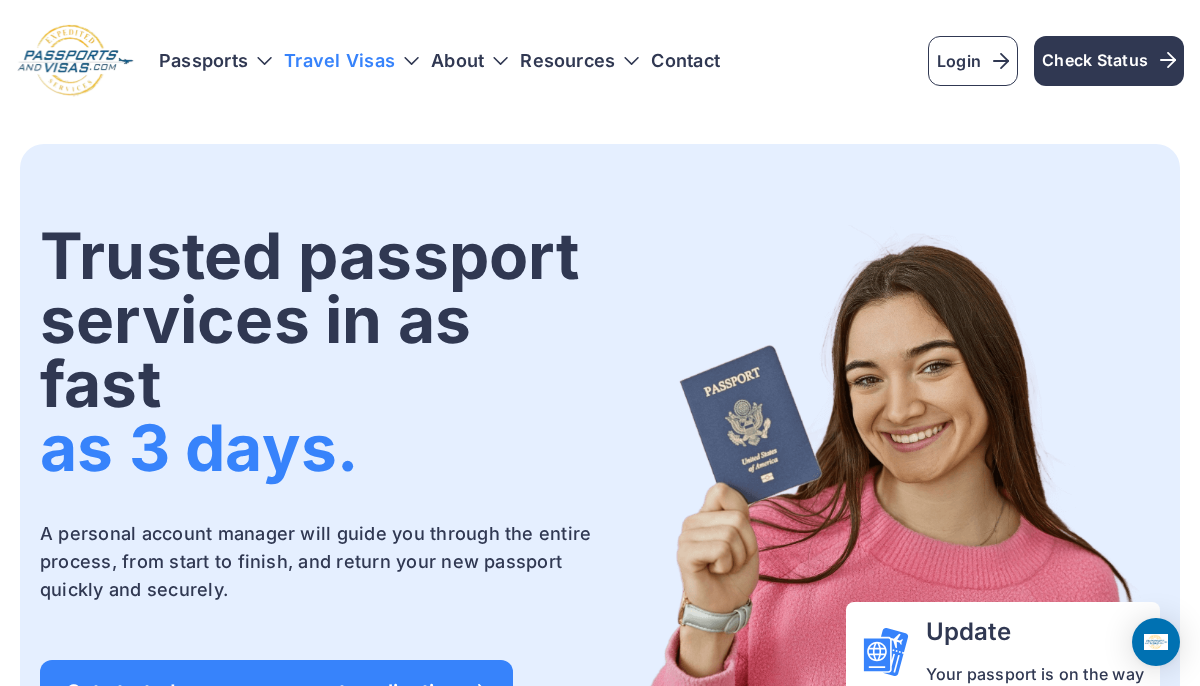 click on "Travel Visas" at bounding box center (351, 61) 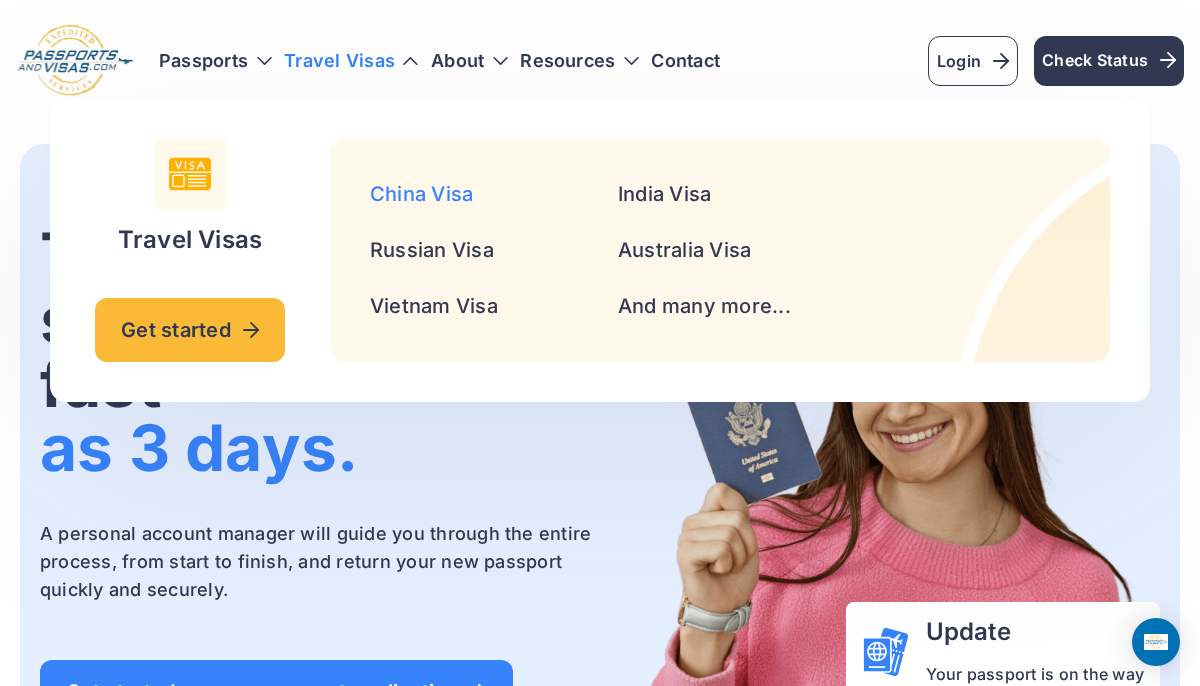 click on "China Visa" at bounding box center (421, 194) 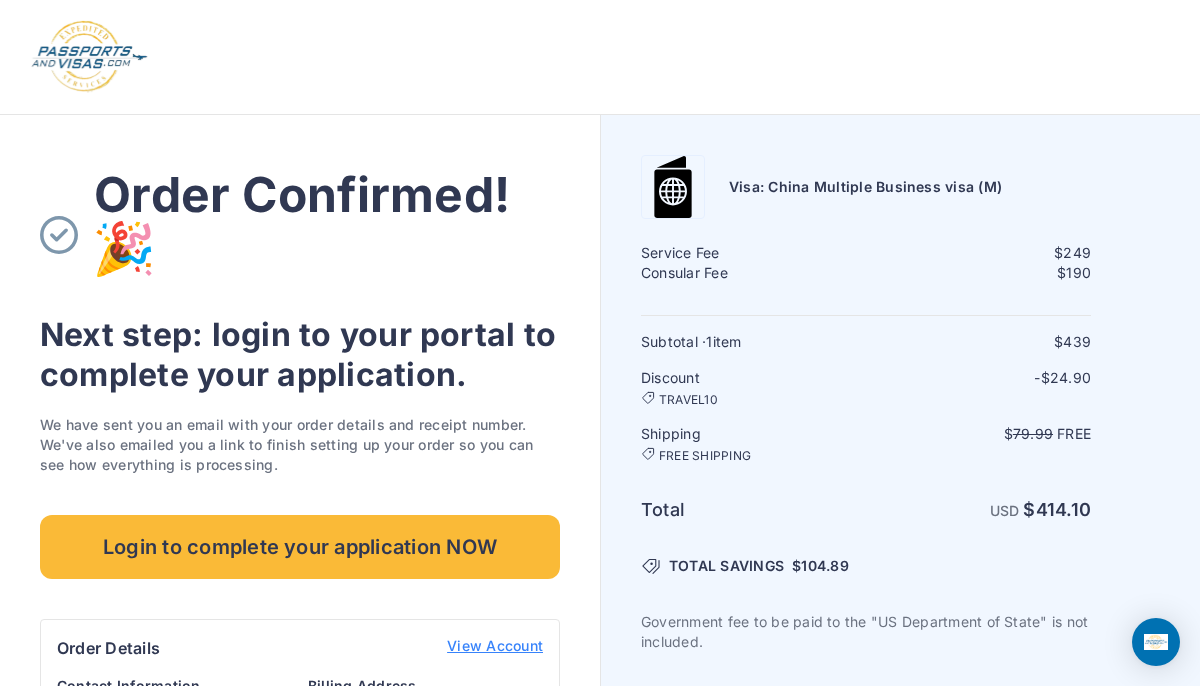 scroll, scrollTop: 0, scrollLeft: 0, axis: both 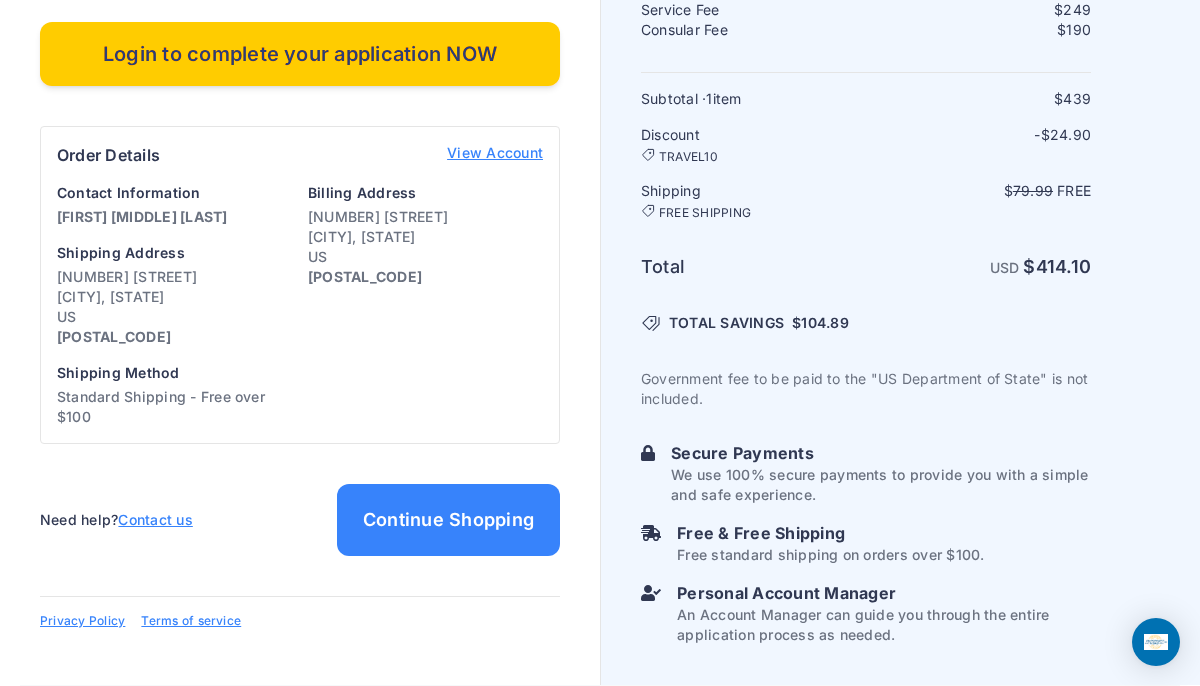 click on "Login to complete your application NOW" at bounding box center [300, 54] 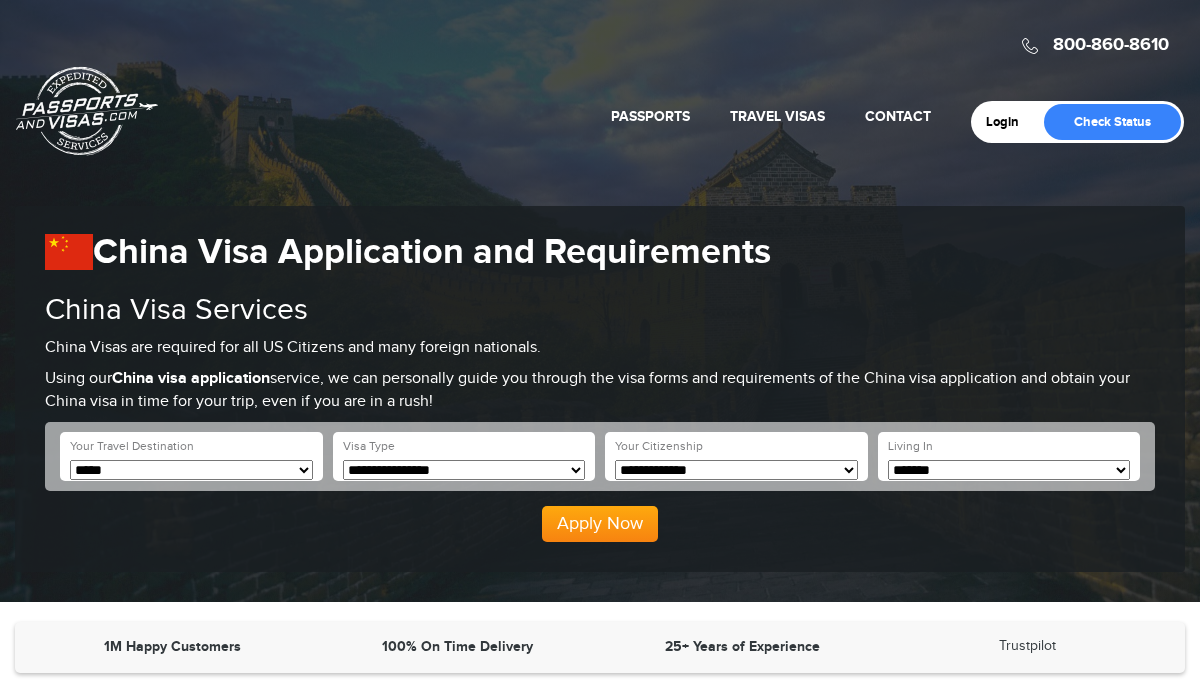 scroll, scrollTop: 0, scrollLeft: 0, axis: both 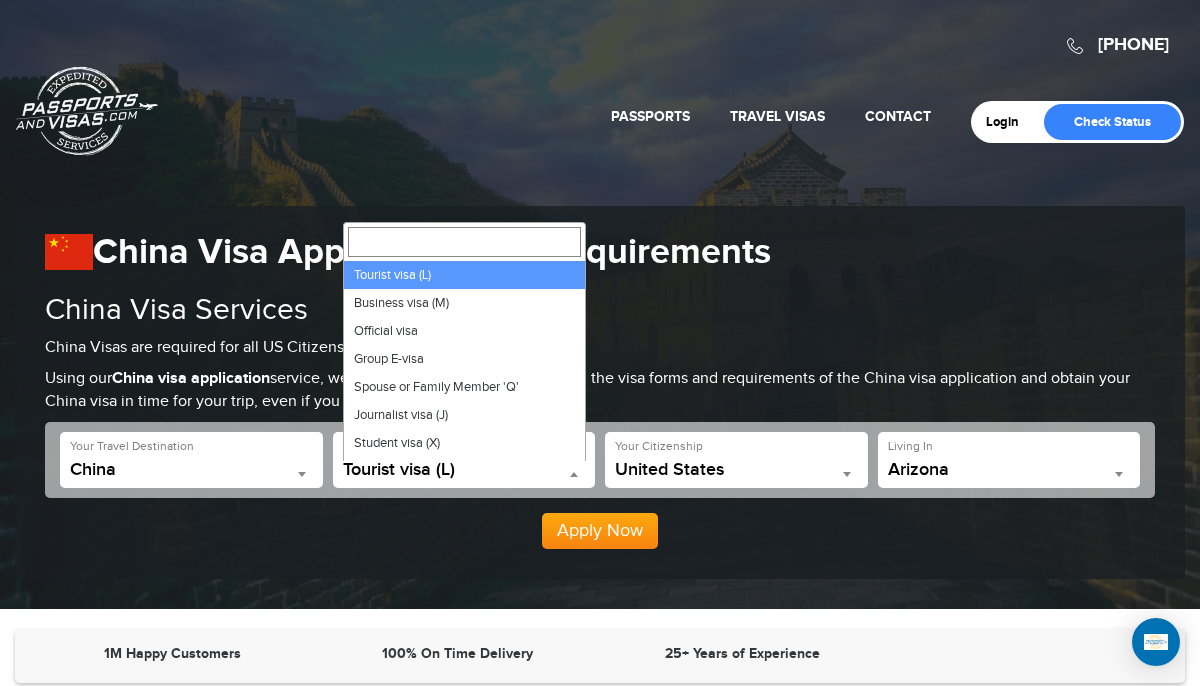 click on "Tourist visa (L)" at bounding box center [464, 470] 